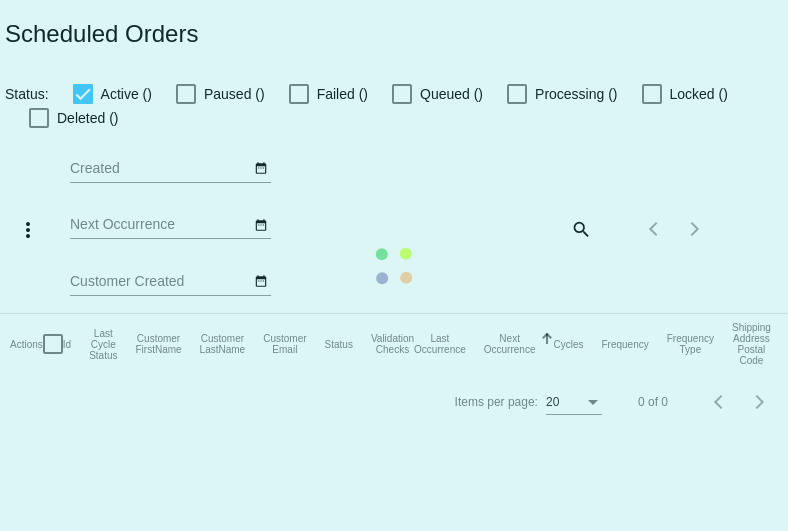scroll, scrollTop: 0, scrollLeft: 0, axis: both 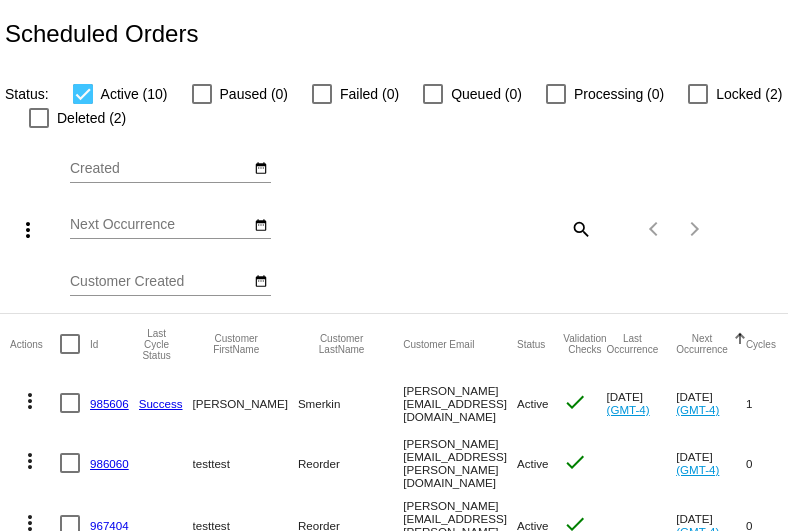 click on "more_vert
Jul
Jan
Feb
Mar
Apr
1" 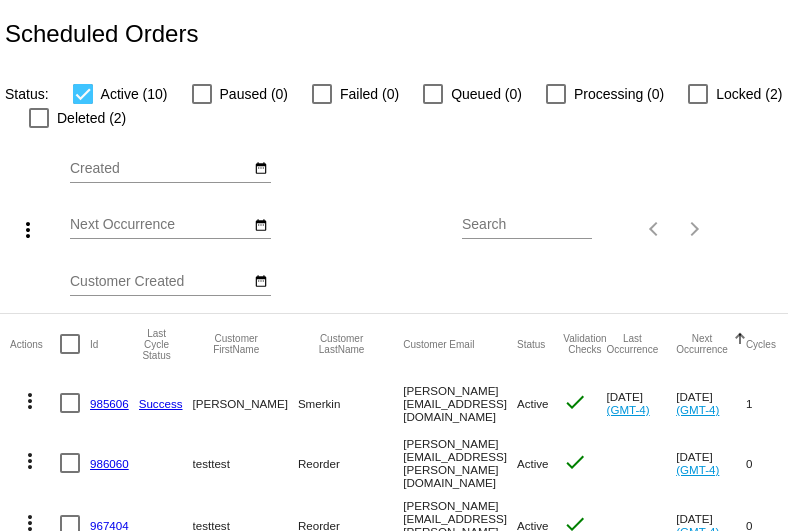click on "Search" 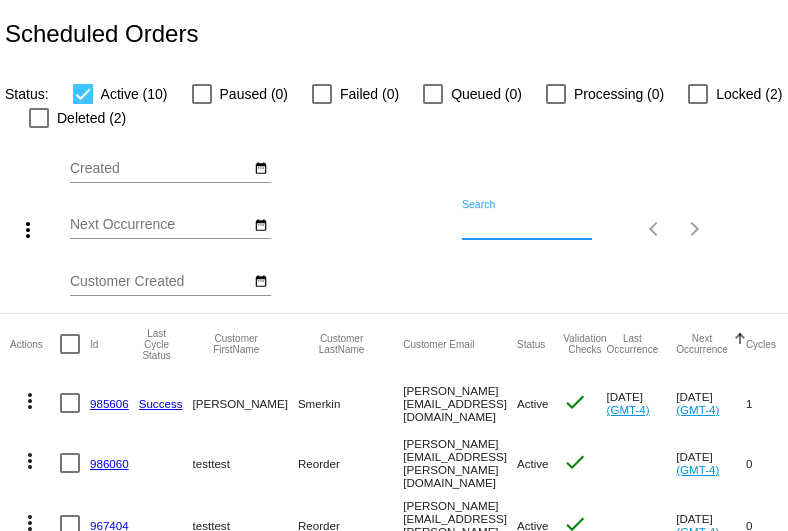 click on "Search" at bounding box center (527, 225) 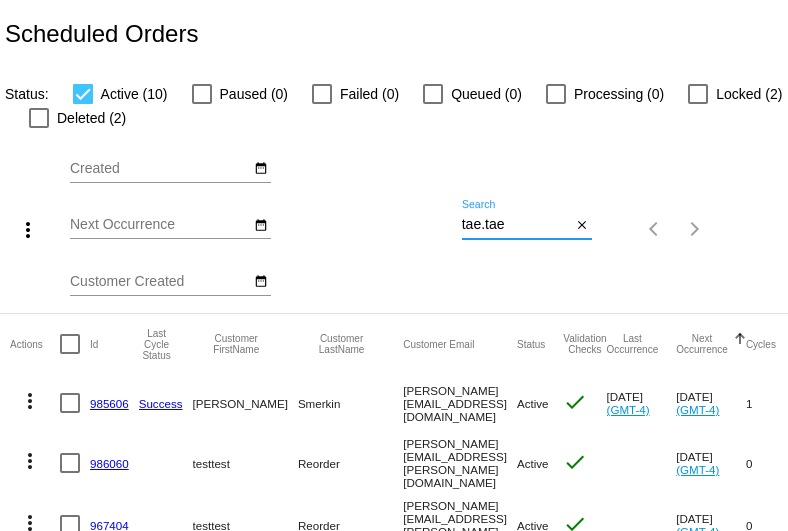 type on "tae.tae" 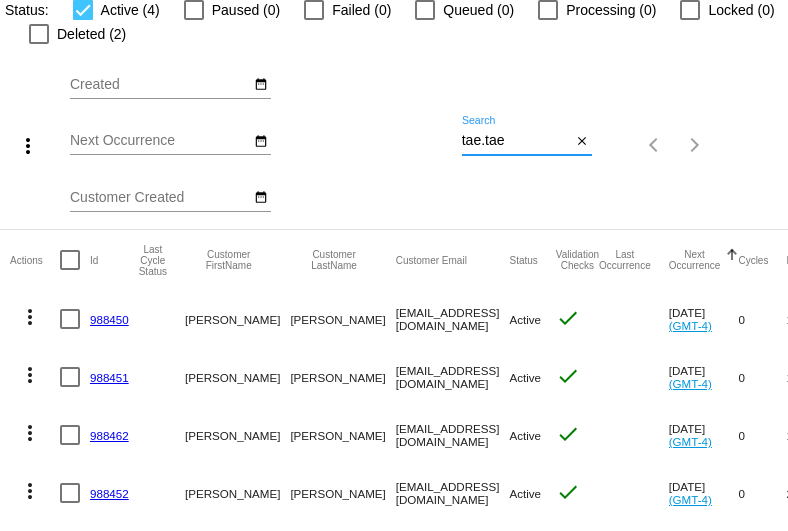 scroll, scrollTop: 147, scrollLeft: 0, axis: vertical 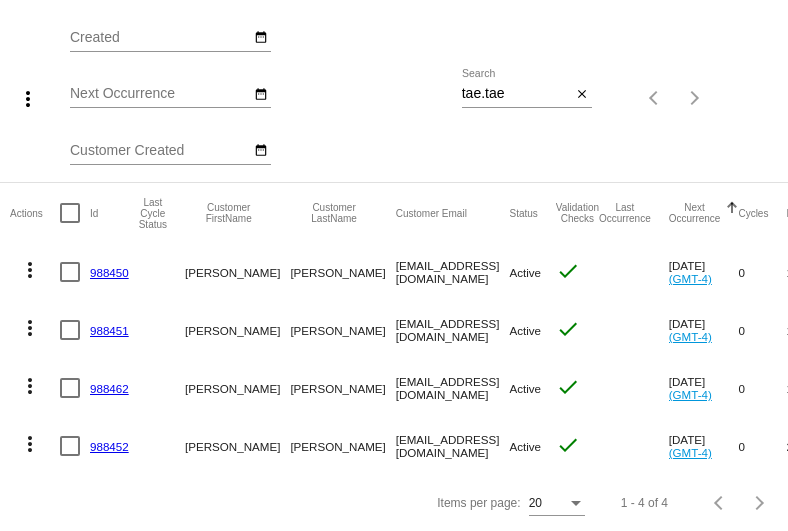 click on "Actions" 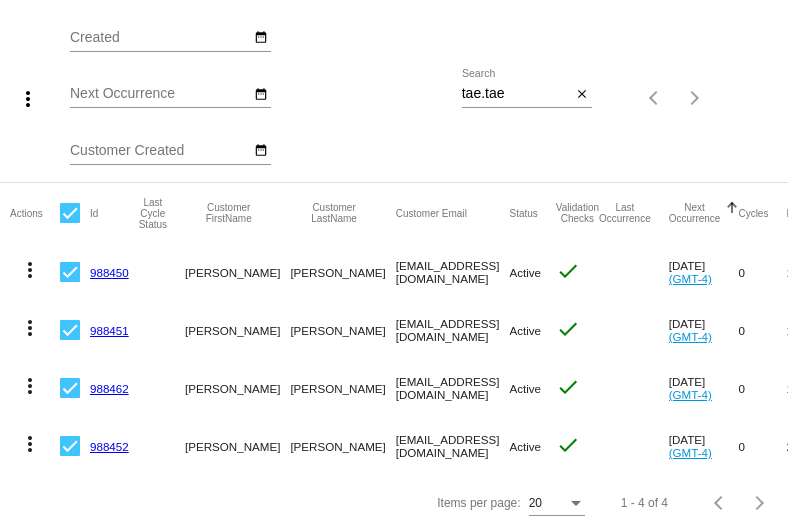 click on "Items per page: 20 1 - 4 of 4" 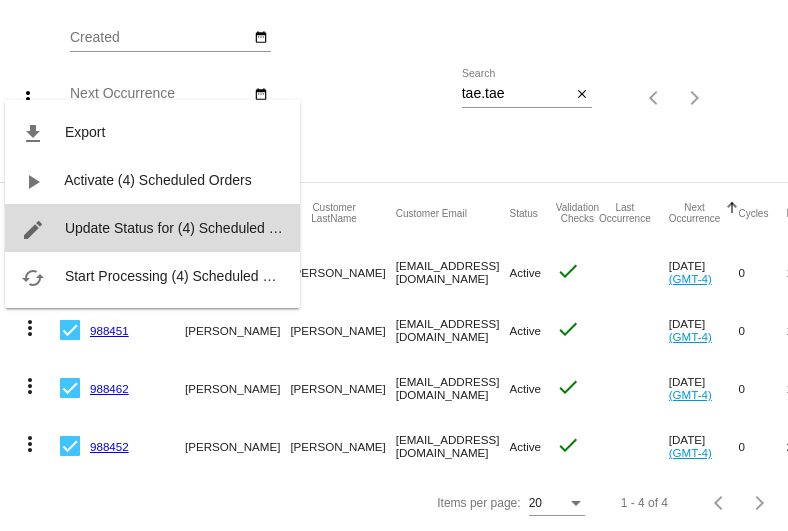 click on "Update Status for (4) Scheduled Orders" at bounding box center [188, 228] 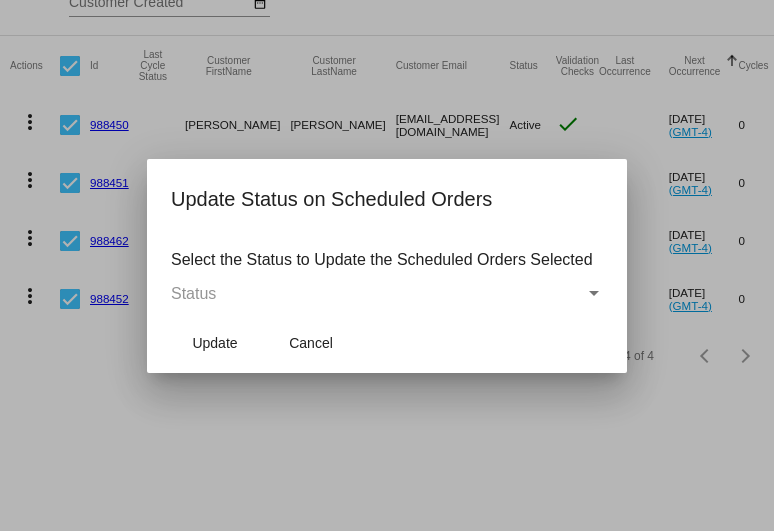 click on "Status" at bounding box center (378, 294) 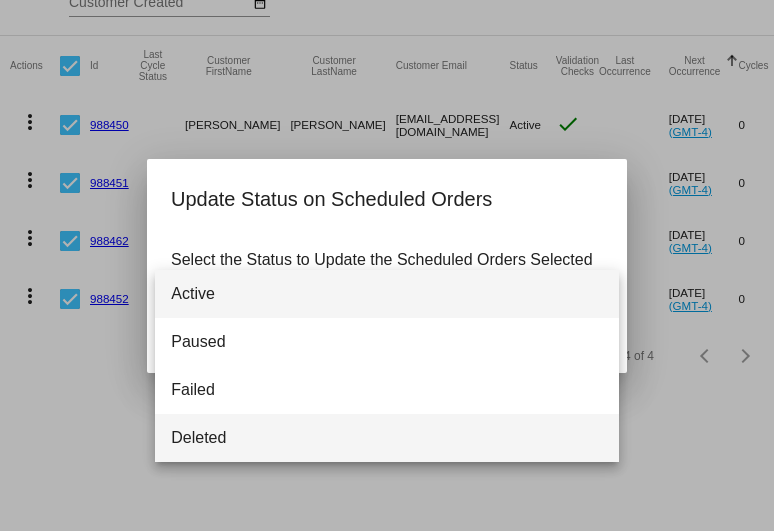 click on "Deleted" at bounding box center [387, 438] 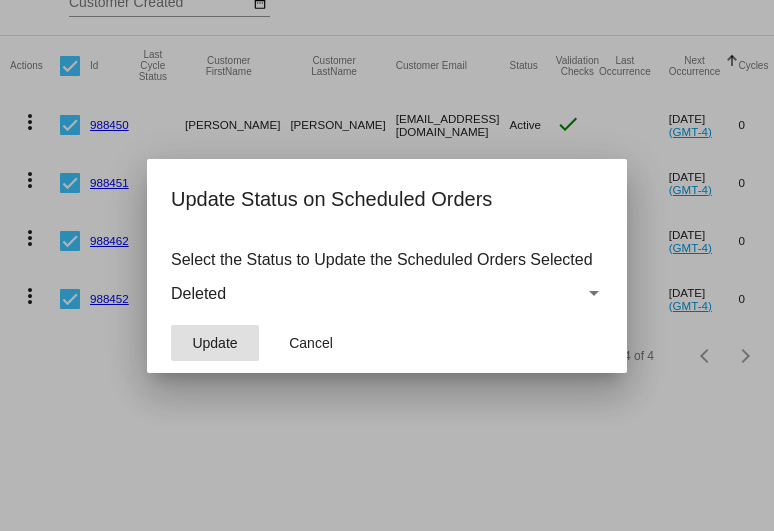 click on "Update" 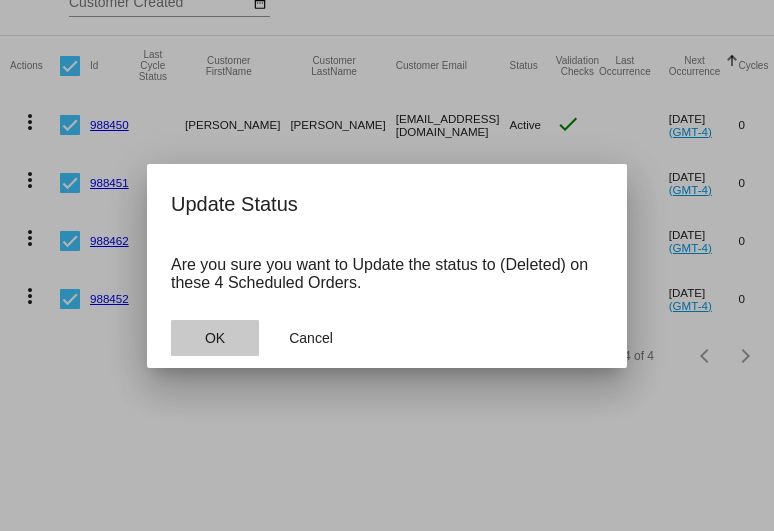 click on "OK" 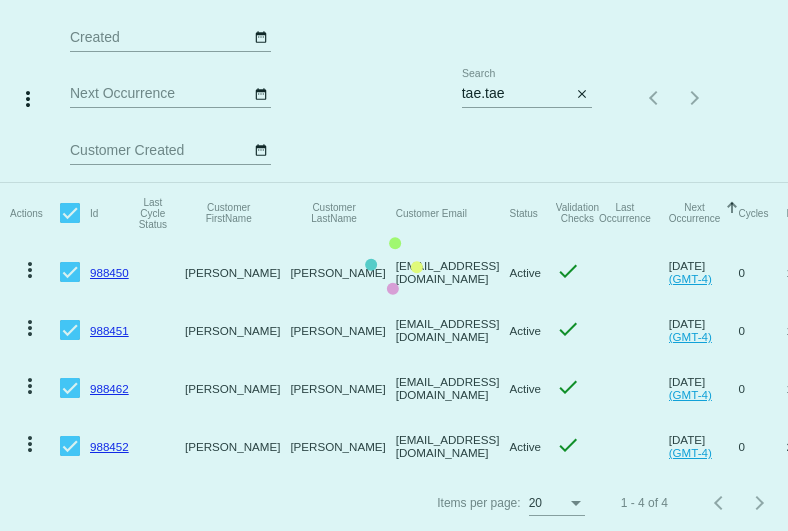 scroll, scrollTop: 0, scrollLeft: 0, axis: both 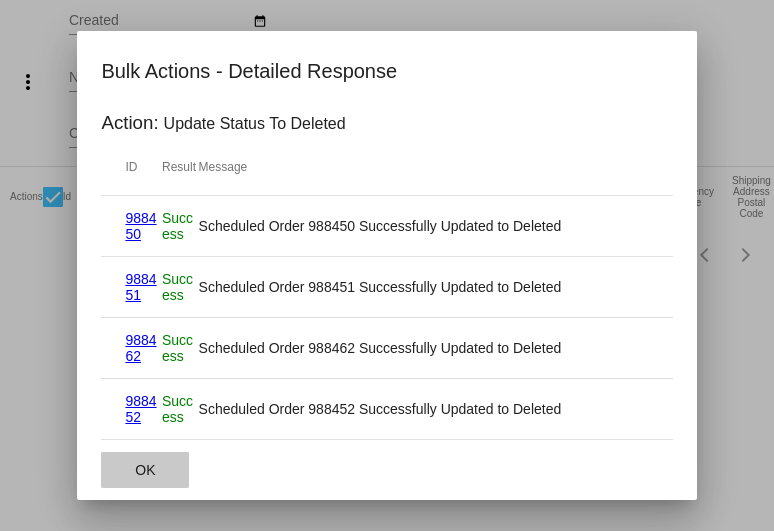 click on "OK" 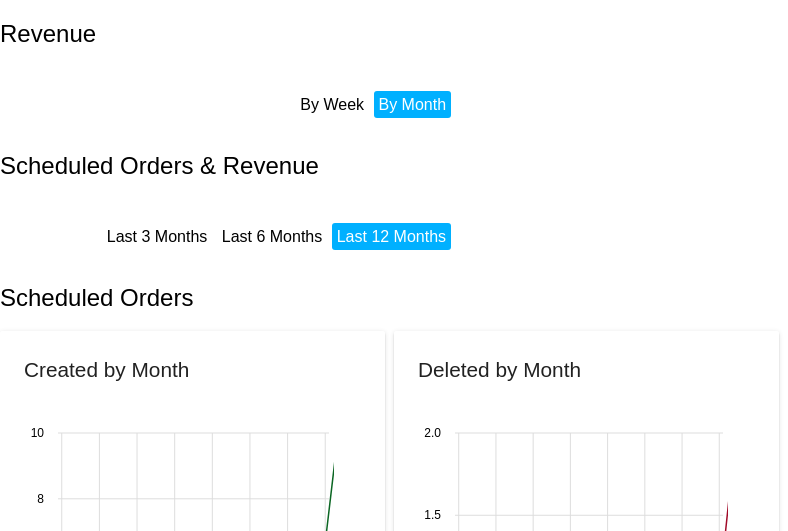 scroll, scrollTop: 0, scrollLeft: 0, axis: both 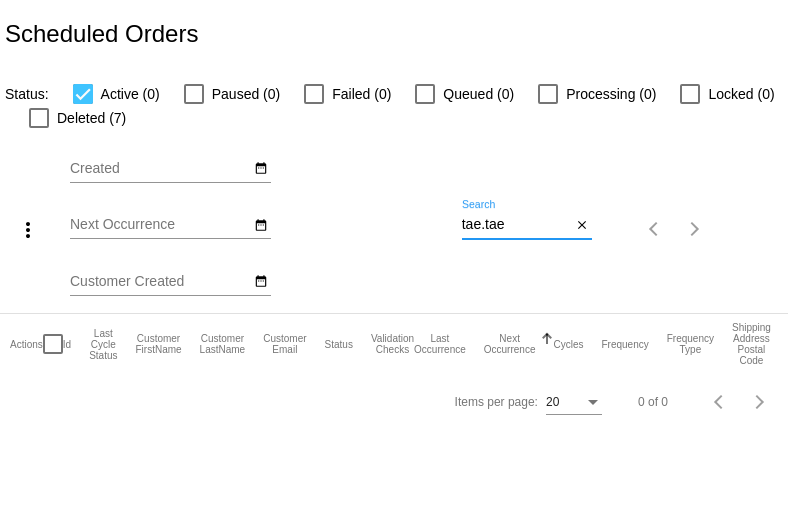 click on "Jul
Jan
Feb
Mar
Apr
Su Mo" 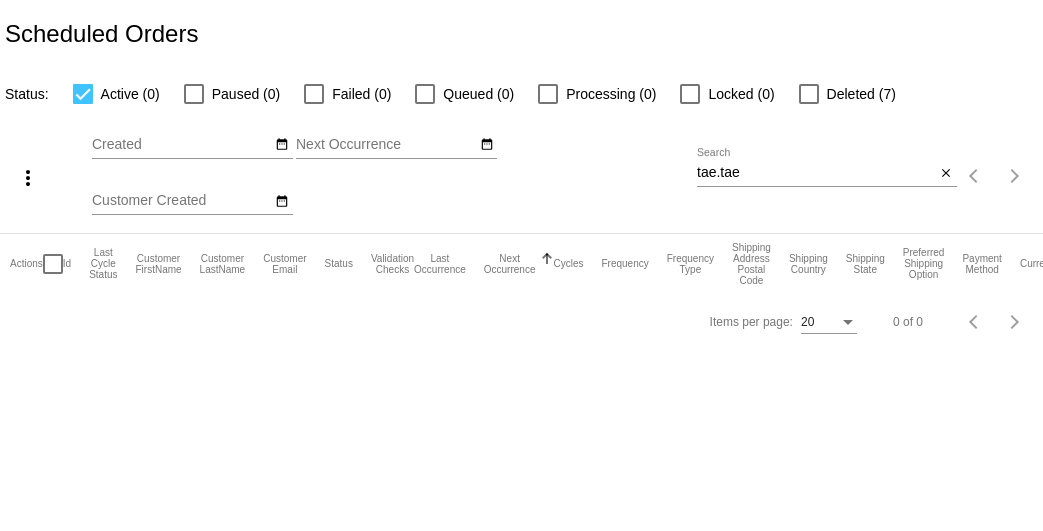 click on "tae.tae
Search" 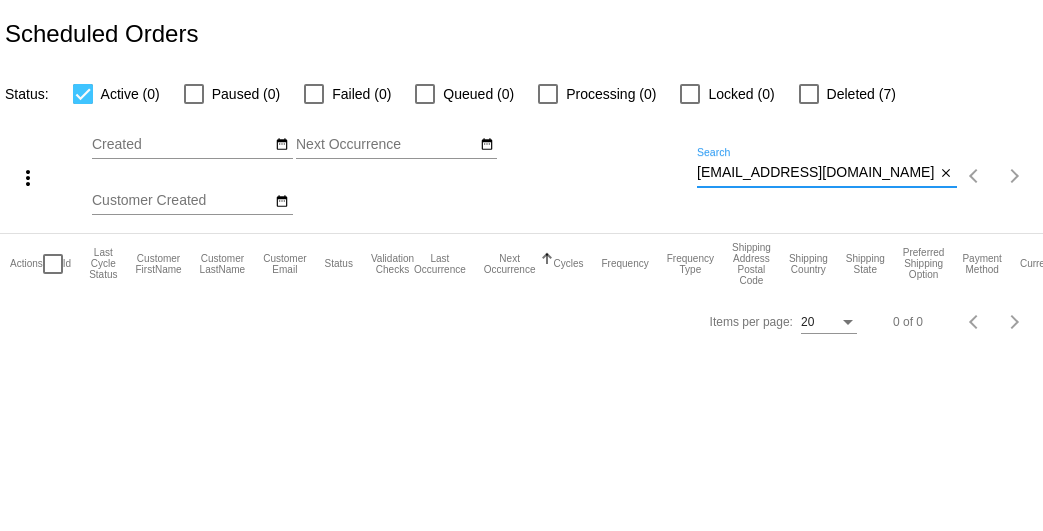 type on "[EMAIL_ADDRESS][DOMAIN_NAME]" 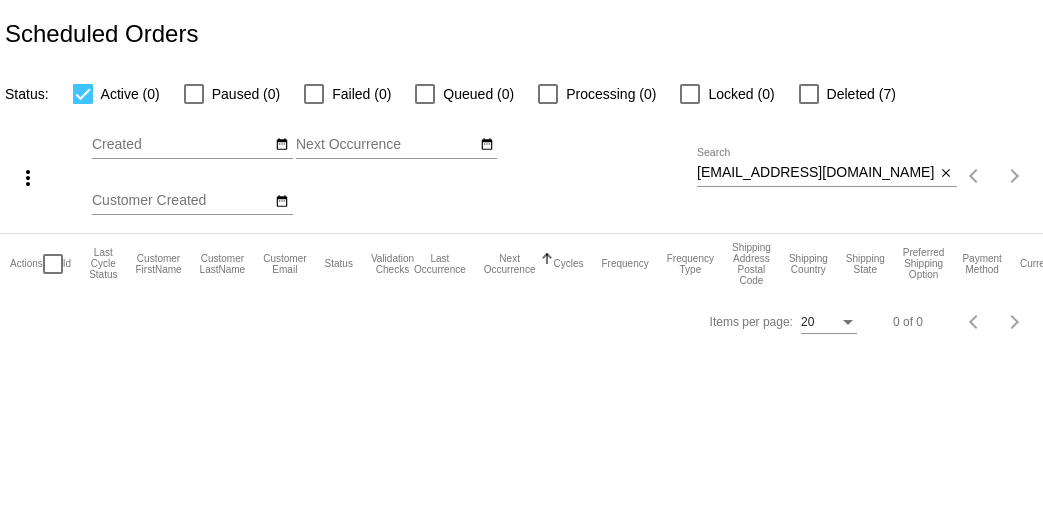 click on "tae.taejlove@gmail.com
Search
close" 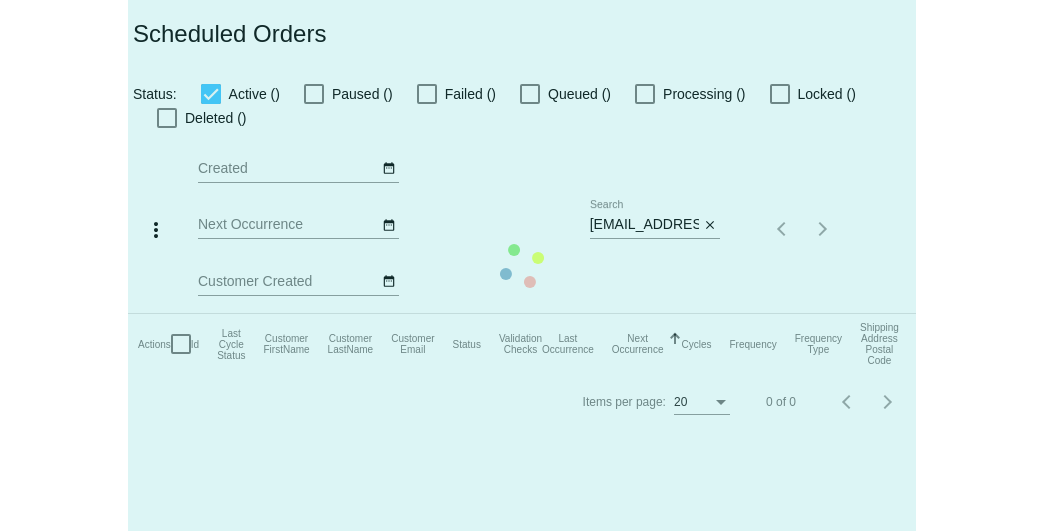 scroll, scrollTop: 0, scrollLeft: 0, axis: both 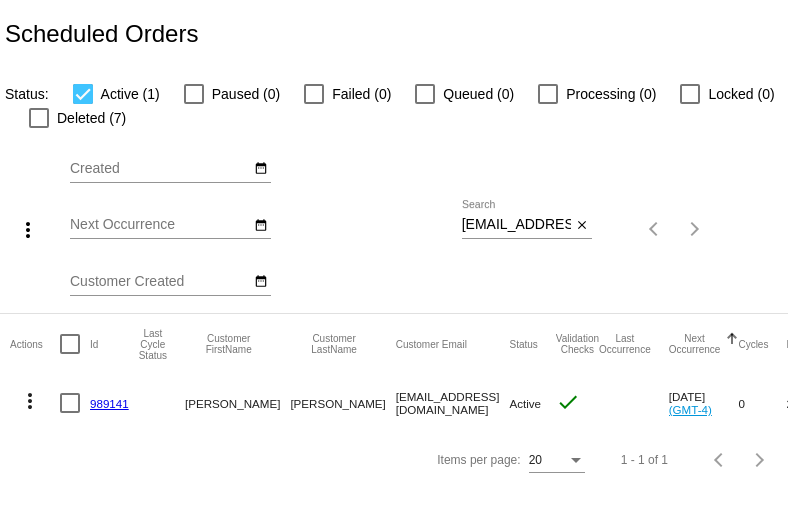 click on "989141" 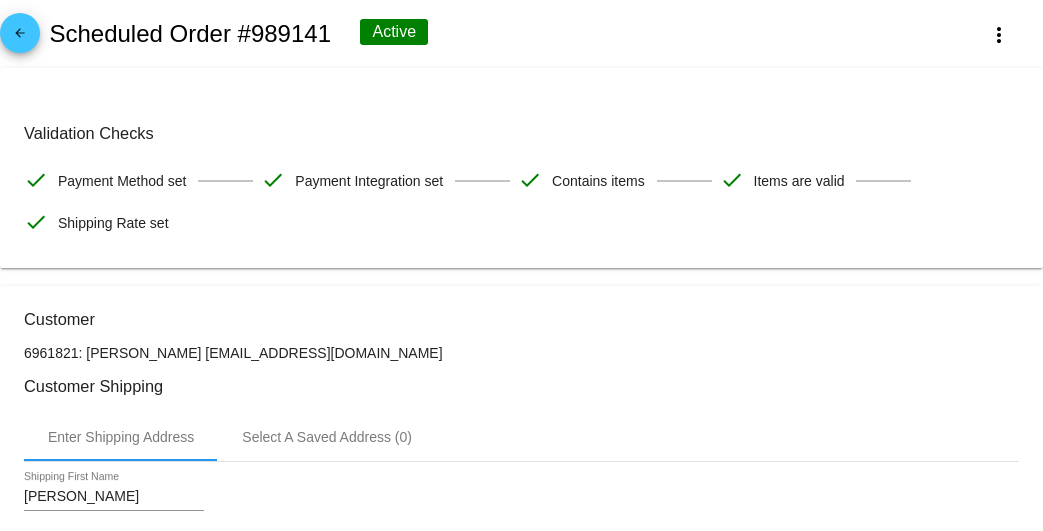 click on "arrow_back
Scheduled Order #989141
Active
more_vert" 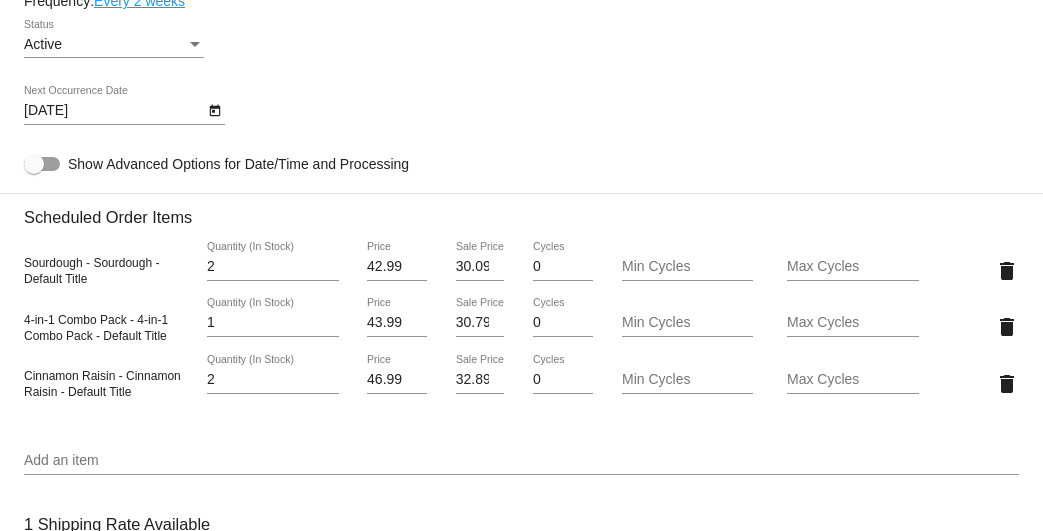 scroll, scrollTop: 1061, scrollLeft: 0, axis: vertical 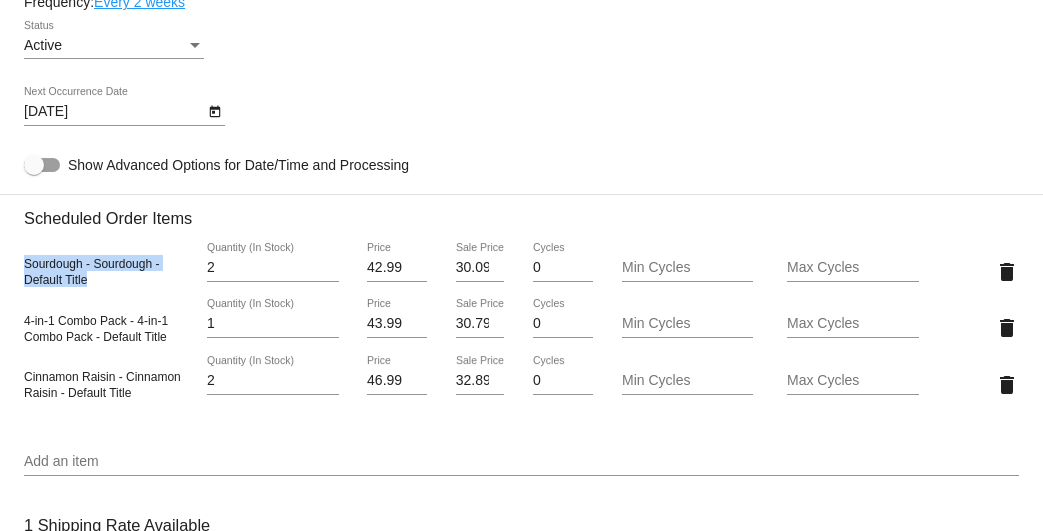 drag, startPoint x: 107, startPoint y: 299, endPoint x: 9, endPoint y: 269, distance: 102.48902 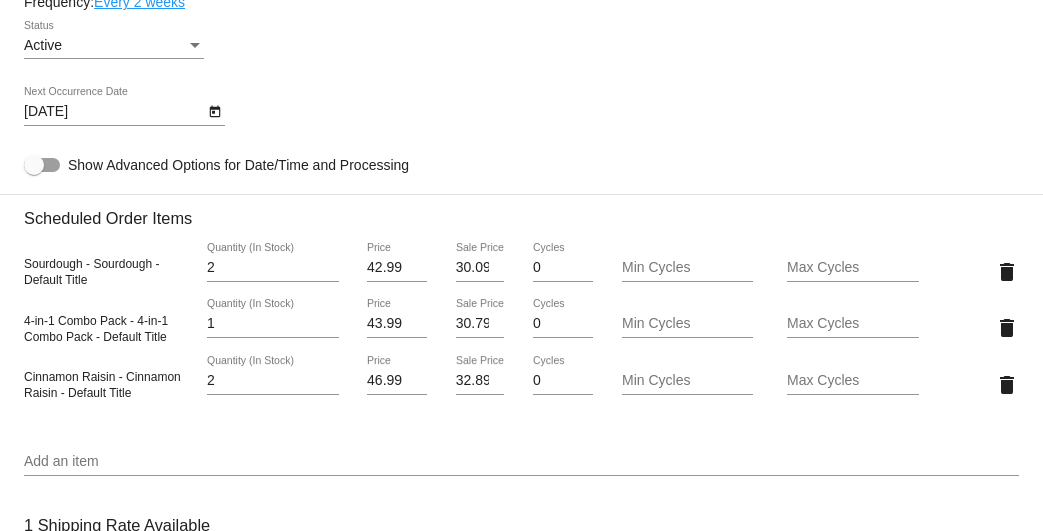 click on "4-in-1 Combo Pack - 4-in-1 Combo Pack - Default Title" 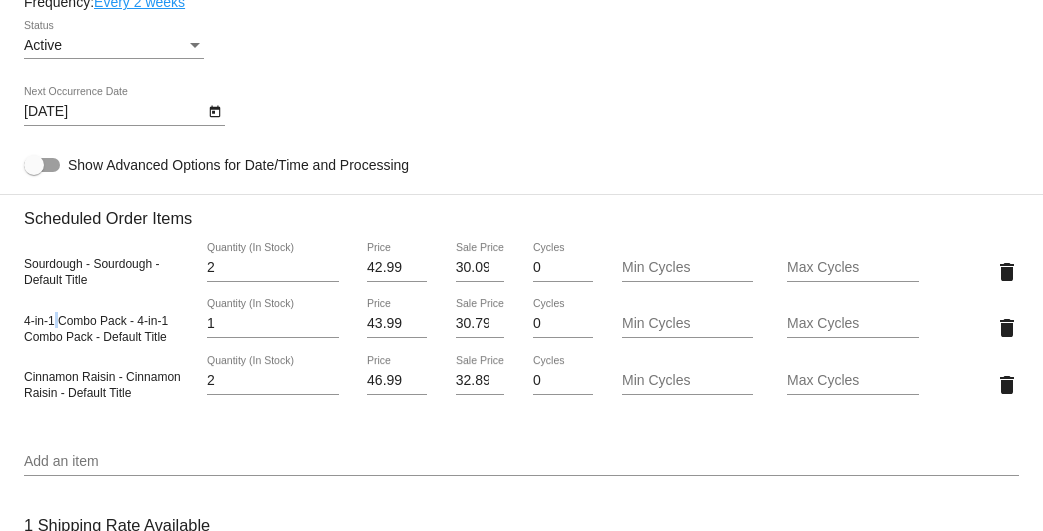 click on "4-in-1 Combo Pack - 4-in-1 Combo Pack - Default Title" 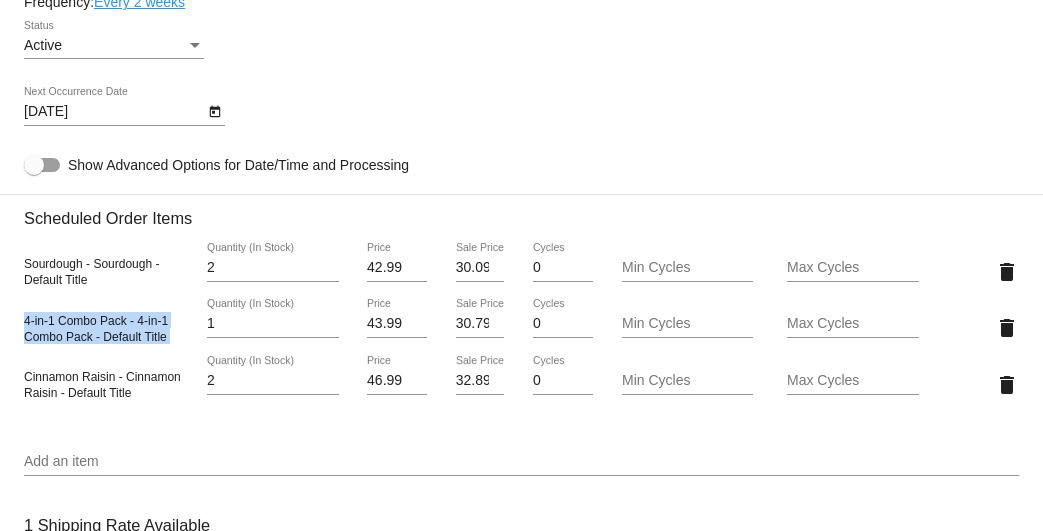 click on "4-in-1 Combo Pack - 4-in-1 Combo Pack - Default Title" 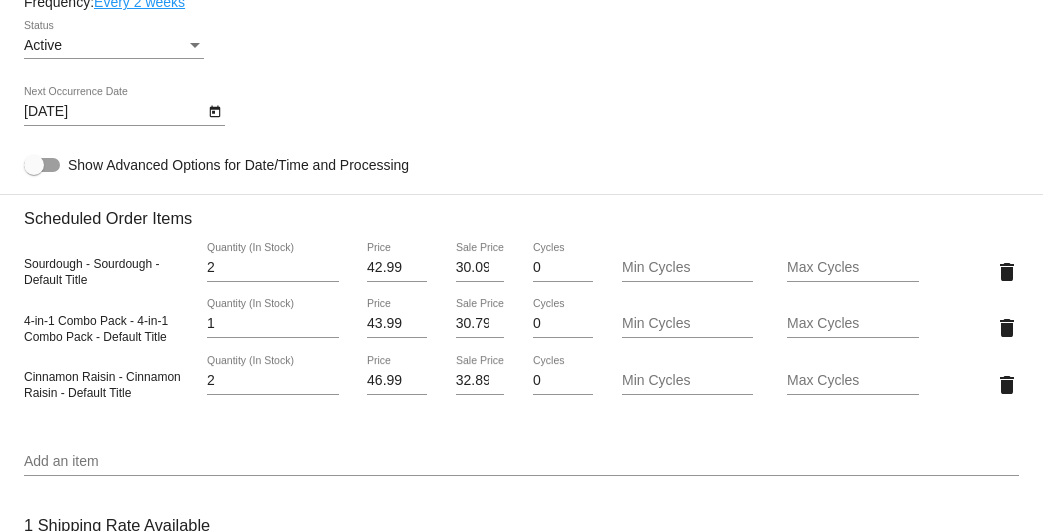 click on "Cinnamon Raisin - Cinnamon Raisin - Default Title" 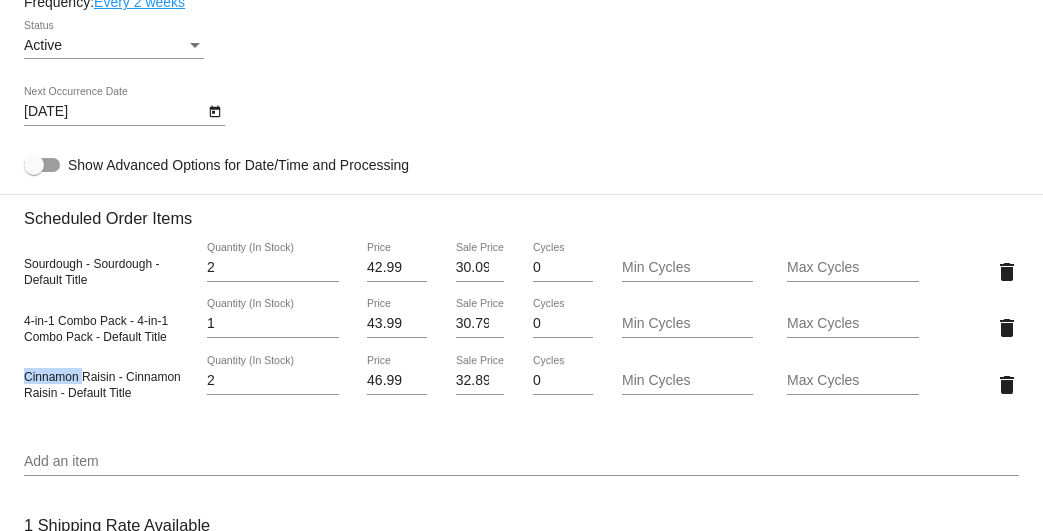 click on "Cinnamon Raisin - Cinnamon Raisin - Default Title" 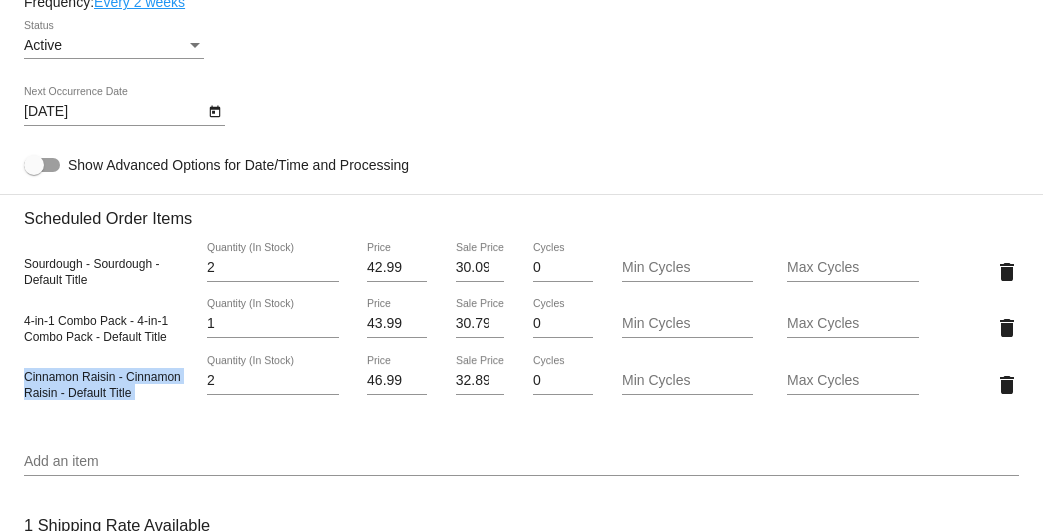 click on "Cinnamon Raisin - Cinnamon Raisin - Default Title" 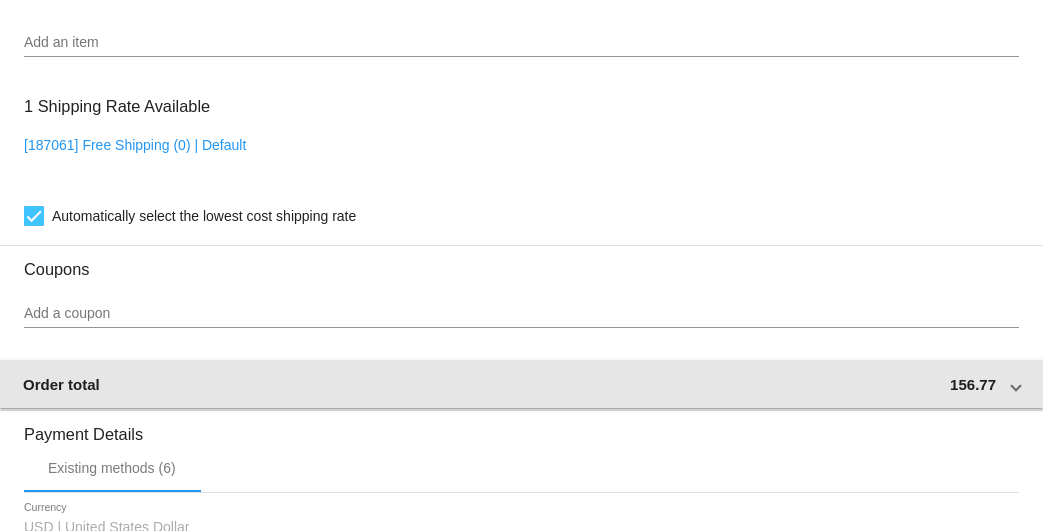 click on "Order total
156.77" at bounding box center (517, 384) 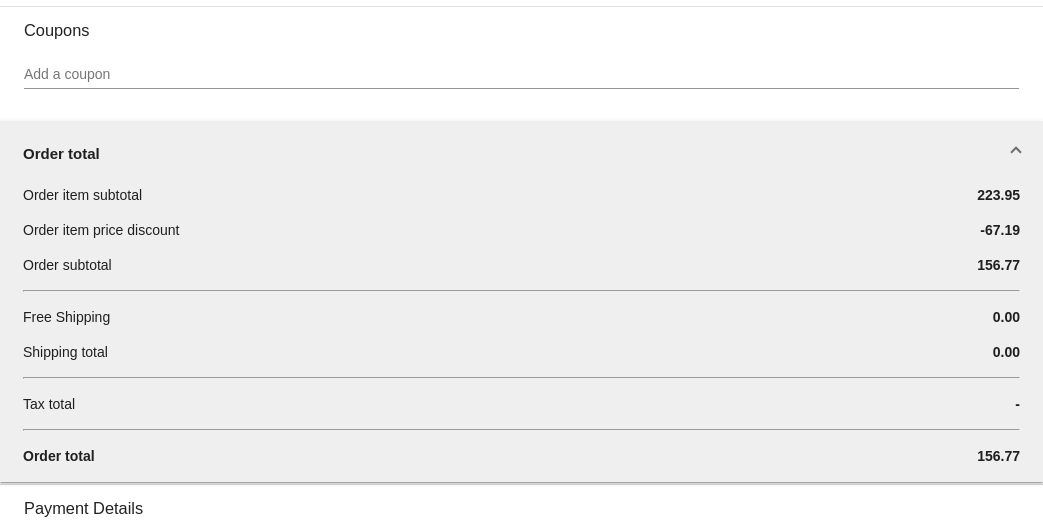 scroll, scrollTop: 1720, scrollLeft: 0, axis: vertical 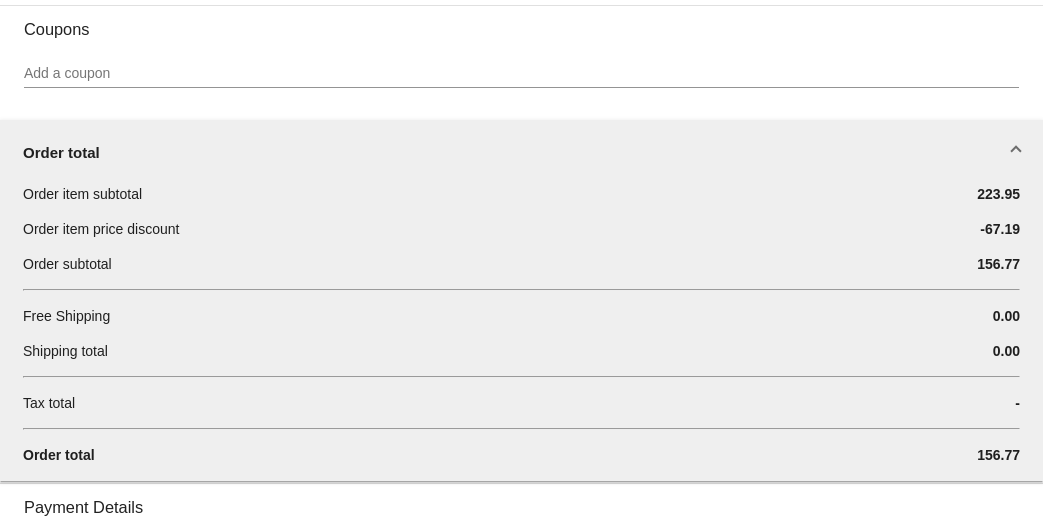 click on "223.95" at bounding box center (998, 194) 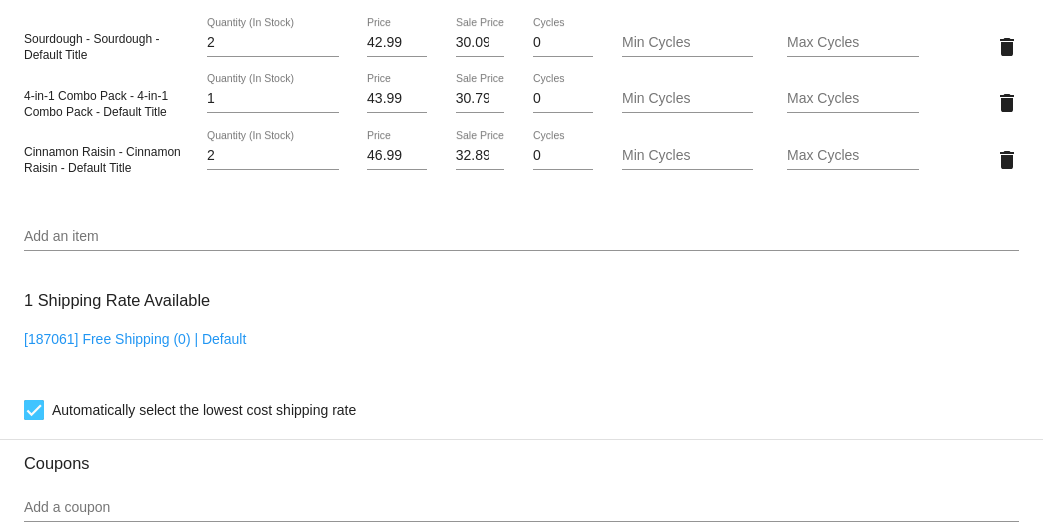 scroll, scrollTop: 1285, scrollLeft: 0, axis: vertical 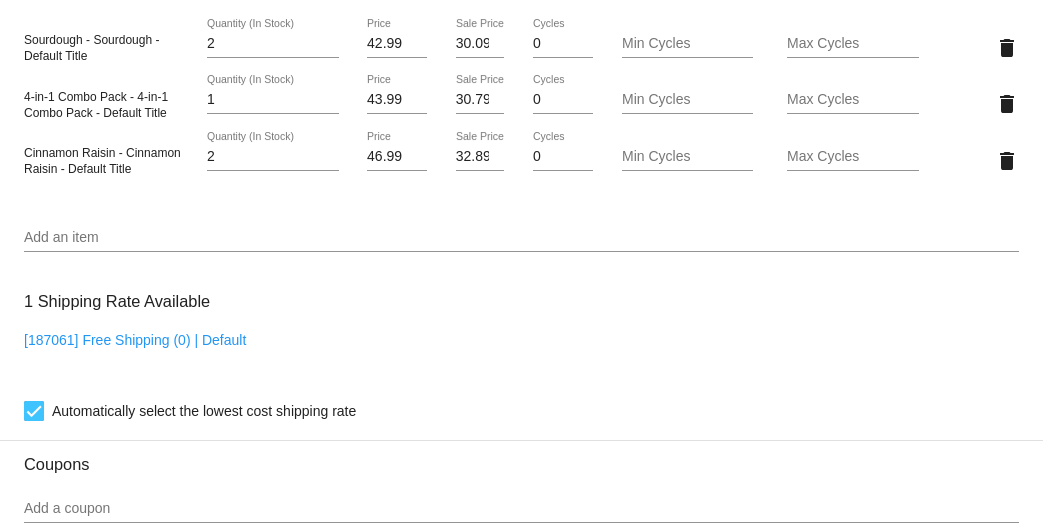 click on "30.09" at bounding box center [480, 44] 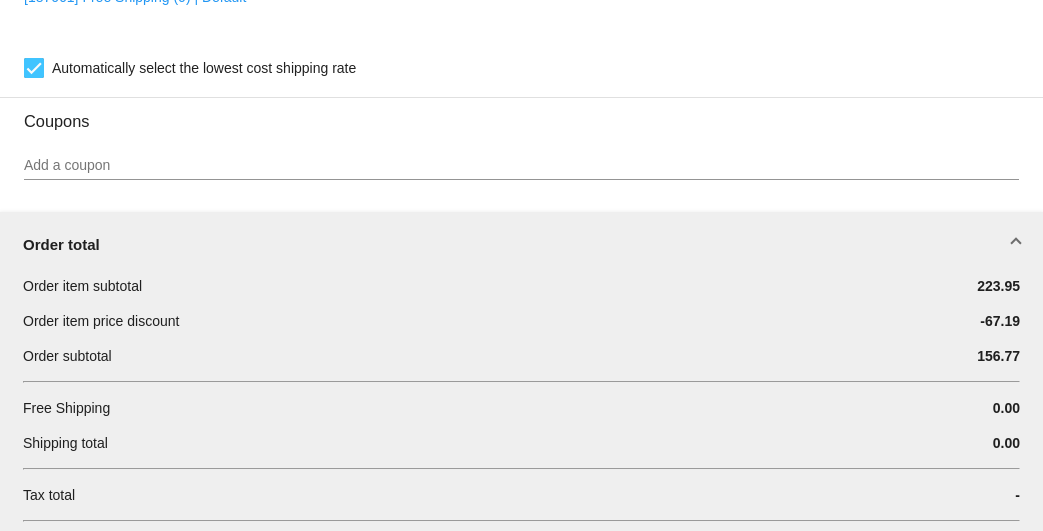 scroll, scrollTop: 1672, scrollLeft: 0, axis: vertical 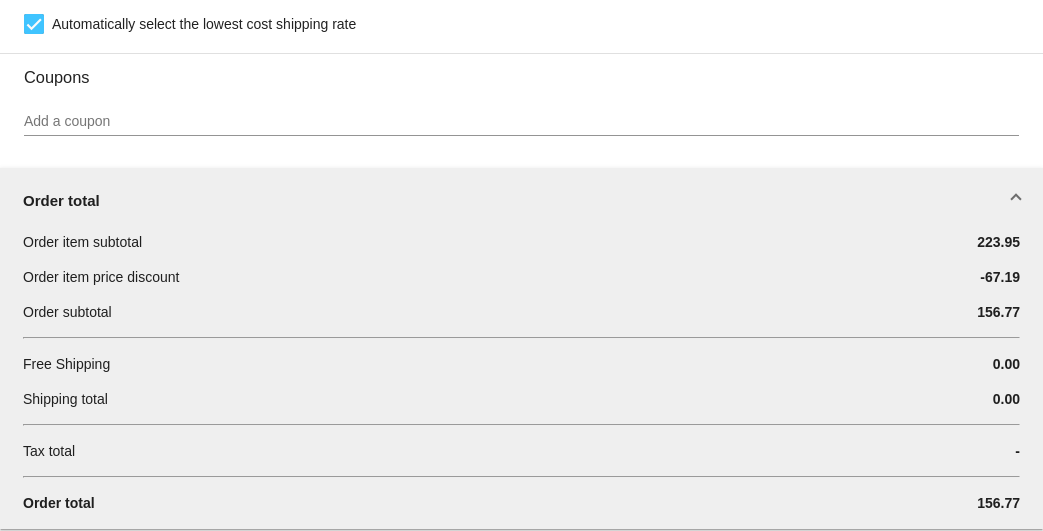 click on "Customer
6961821: Taylor Meyer
tae.taejlove@gmail.com
Customer Shipping
Enter Shipping Address Select A Saved Address (0)
Taylor
Shipping First Name
Meyer
Shipping Last Name
US | USA
Shipping Country
7843 Elmwood Street
Shipping Street 1
Shipping Street 2
Littleton
Shipping City
CO | Colorado
Shipping State
80125
Shipping Postcode
Scheduled Order Details
Frequency:
Every 2 weeks
Active
Status
2" 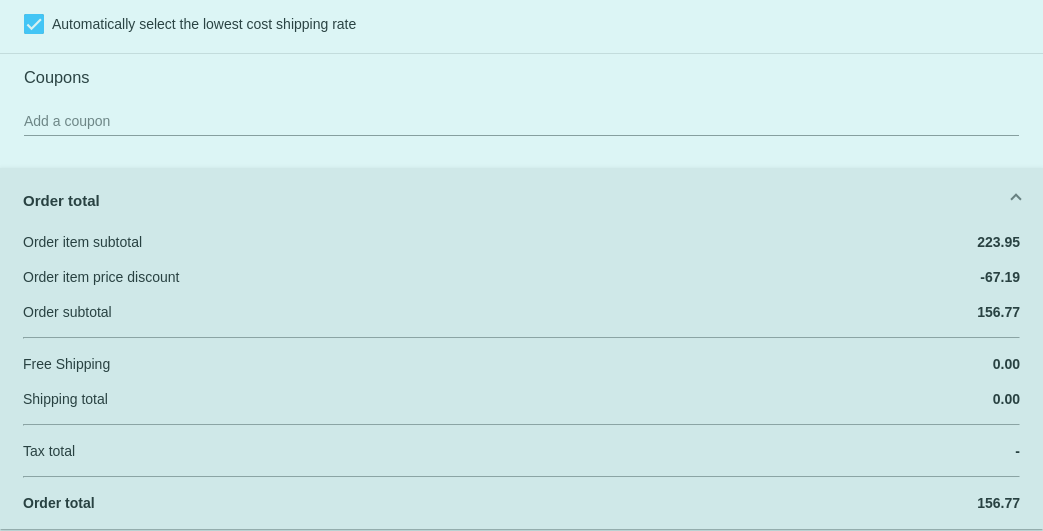 click on "Customer
6961821: Taylor Meyer
tae.taejlove@gmail.com
Customer Shipping
Enter Shipping Address Select A Saved Address (0)
Taylor
Shipping First Name
Meyer
Shipping Last Name
US | USA
Shipping Country
7843 Elmwood Street
Shipping Street 1
Shipping Street 2
Littleton
Shipping City
CO | Colorado
Shipping State
80125
Shipping Postcode
Scheduled Order Details
Frequency:
Every 2 weeks
Active
Status
2" 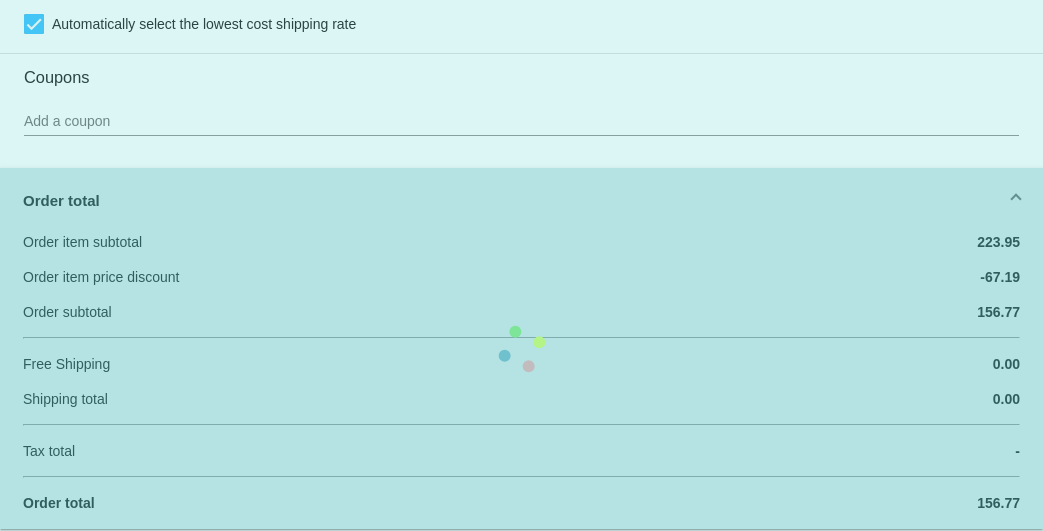 click on "Customer
6961821: Taylor Meyer
tae.taejlove@gmail.com
Customer Shipping
Enter Shipping Address Select A Saved Address (0)
Taylor
Shipping First Name
Meyer
Shipping Last Name
US | USA
Shipping Country
7843 Elmwood Street
Shipping Street 1
Shipping Street 2
Littleton
Shipping City
CO | Colorado
Shipping State
80125
Shipping Postcode
Scheduled Order Details
Frequency:
Every 2 weeks
Active
Status
2" 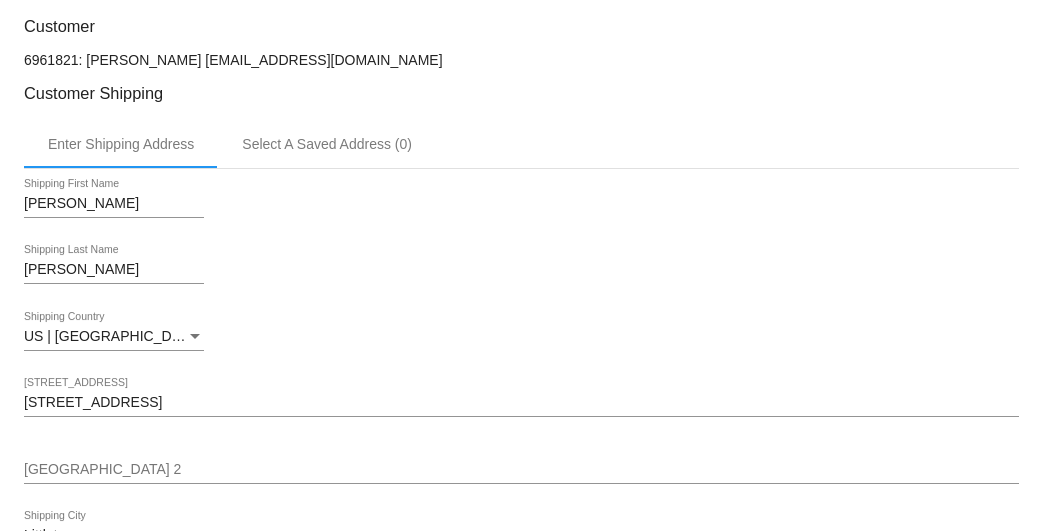 scroll, scrollTop: 0, scrollLeft: 0, axis: both 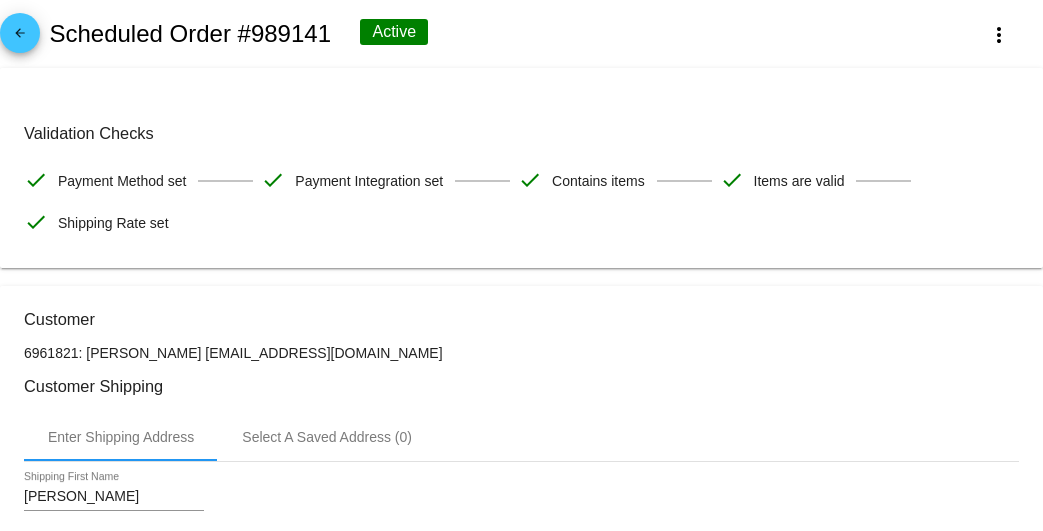 click on "arrow_back
Scheduled Order #989141
Active
more_vert" 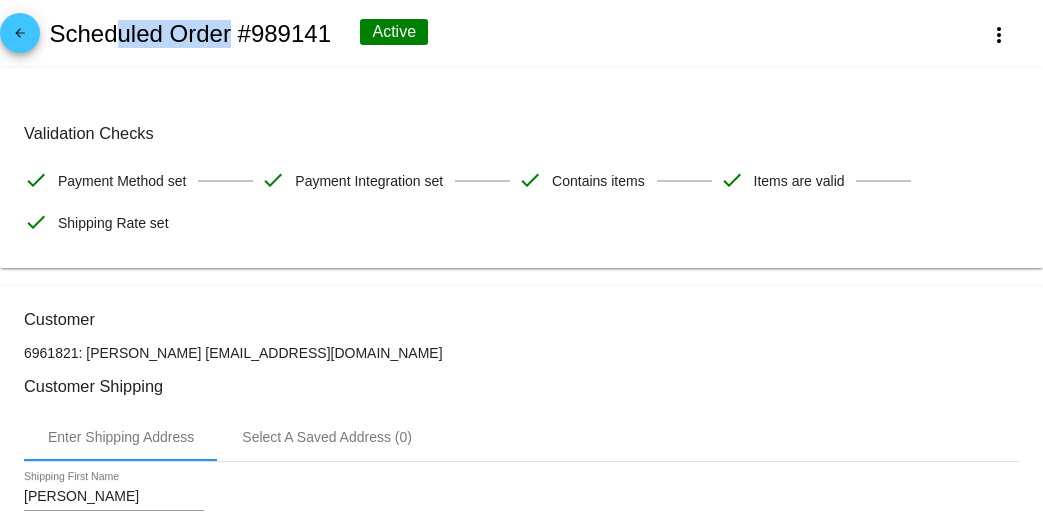 click on "arrow_back
Scheduled Order #989141
Active
more_vert" 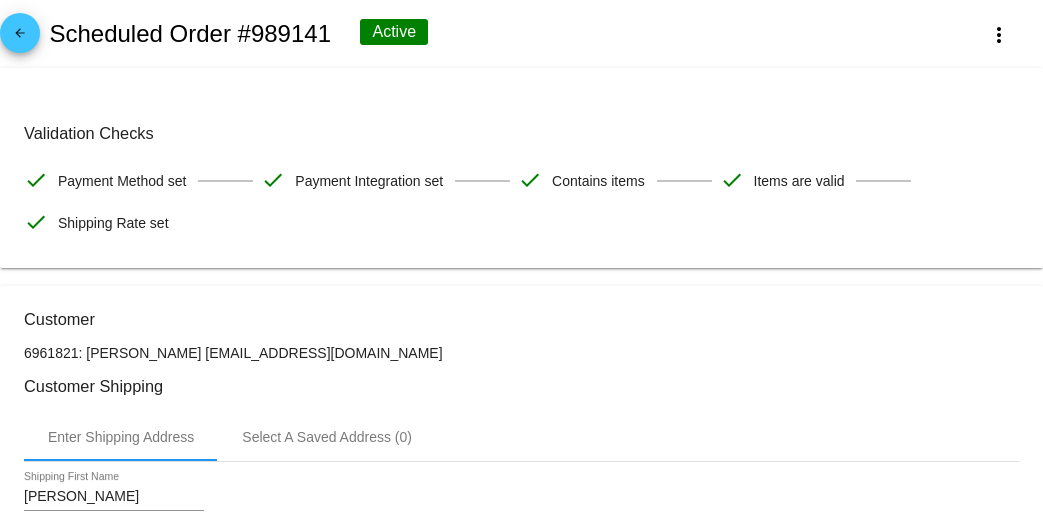 click on "Scheduled Order #989141" 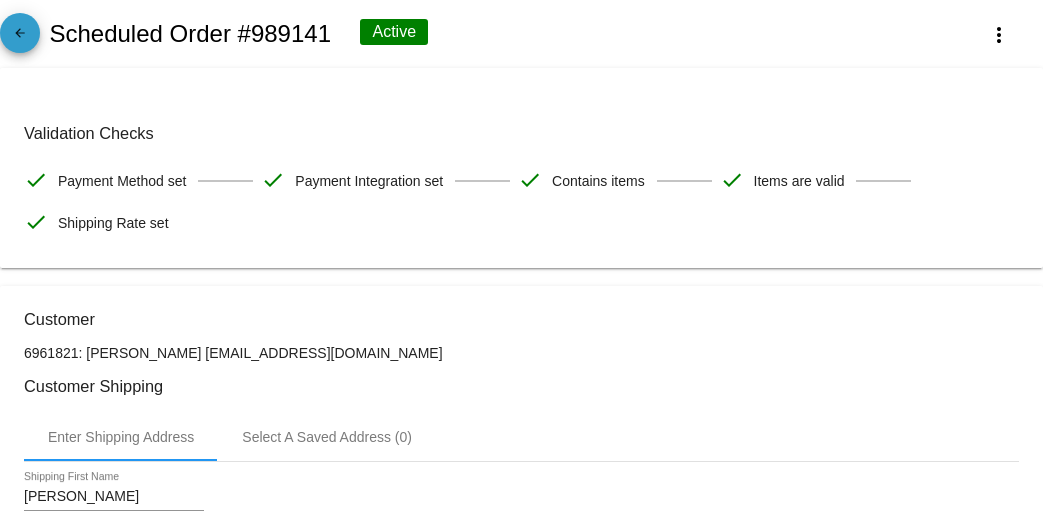 click on "arrow_back" 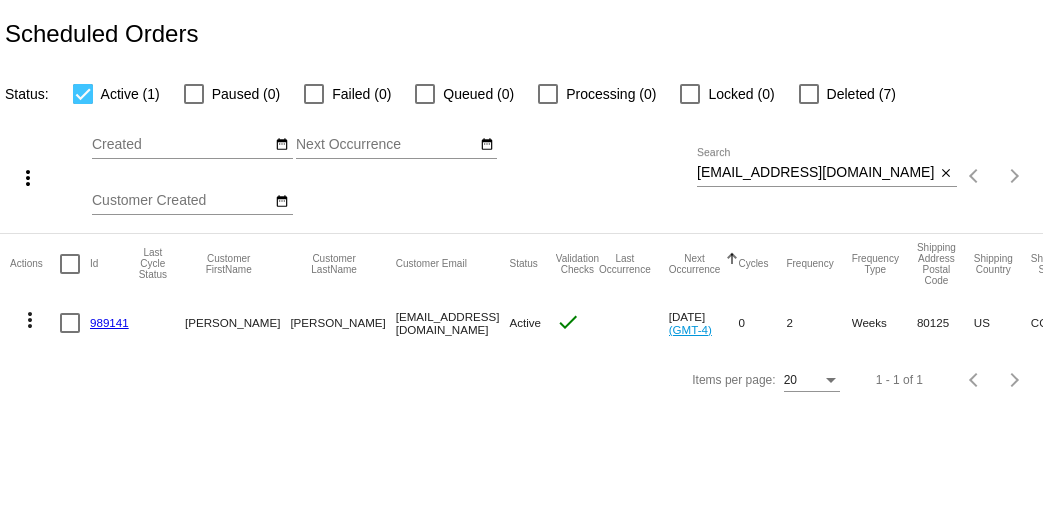 click on "989141" 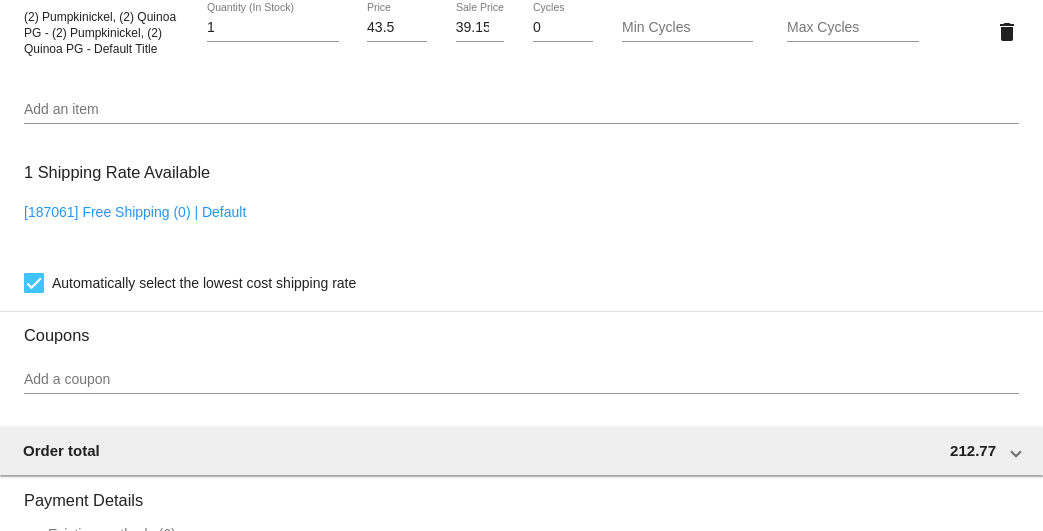 scroll, scrollTop: 1654, scrollLeft: 0, axis: vertical 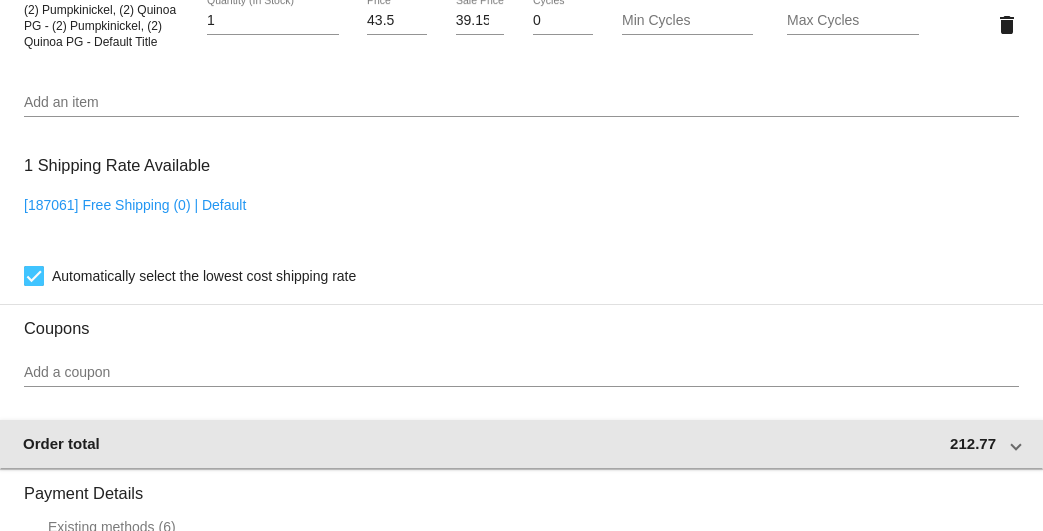 click on "Order total" at bounding box center [61, 443] 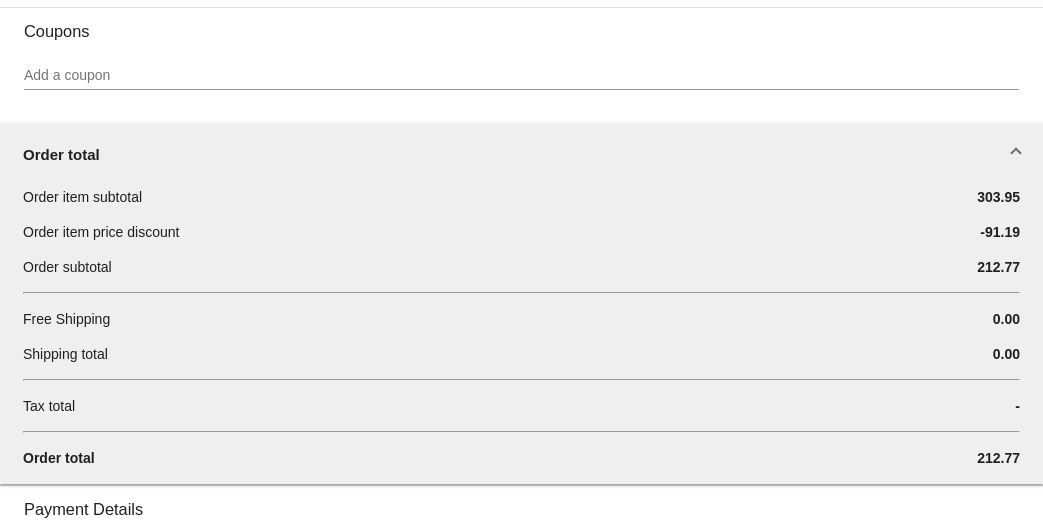scroll, scrollTop: 1991, scrollLeft: 0, axis: vertical 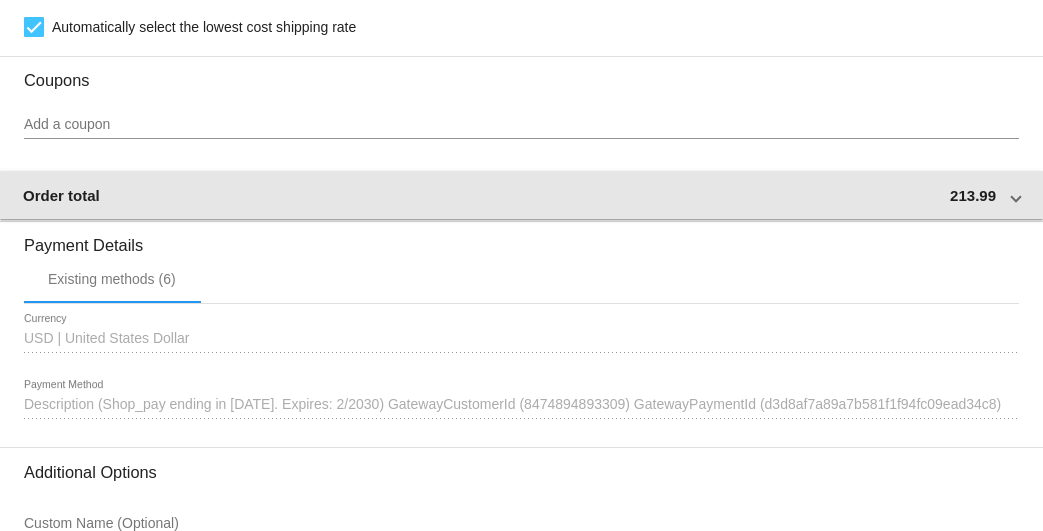 click on "Order total
213.99" at bounding box center (521, 195) 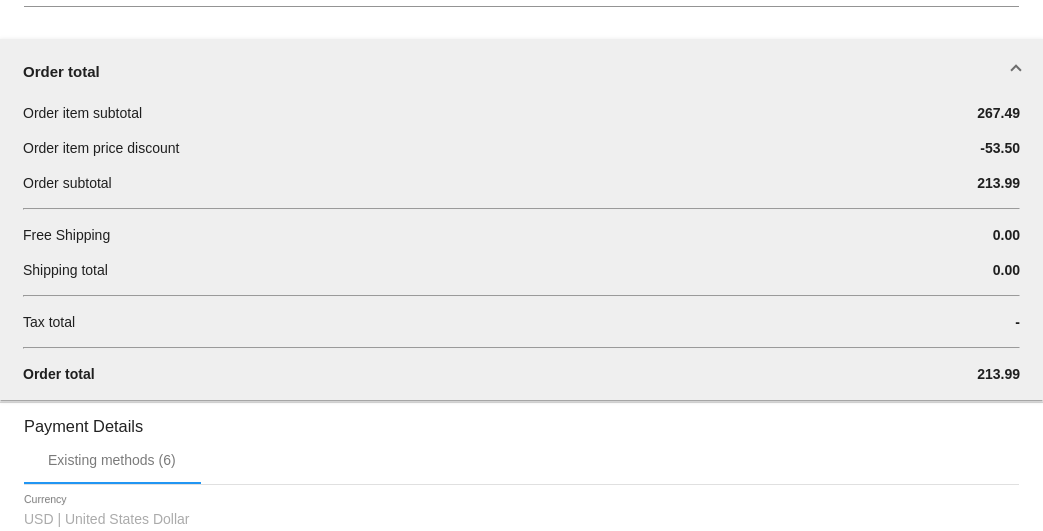 scroll, scrollTop: 1866, scrollLeft: 0, axis: vertical 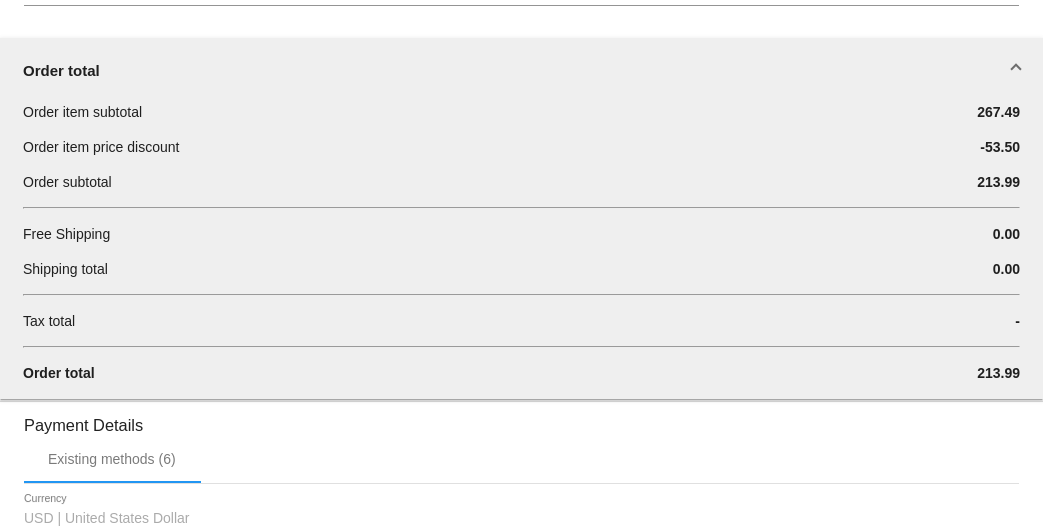 click on "Order total" at bounding box center (521, 70) 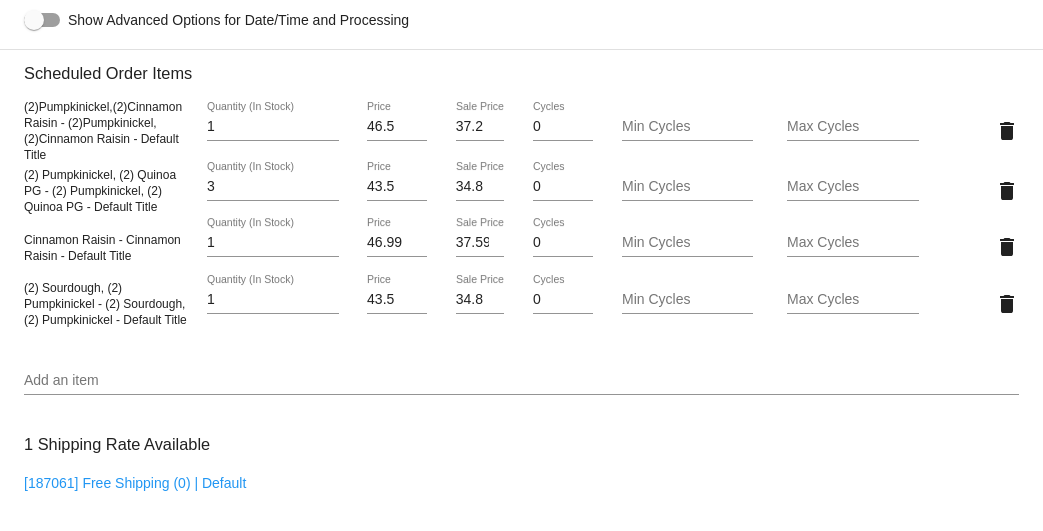scroll, scrollTop: 1204, scrollLeft: 0, axis: vertical 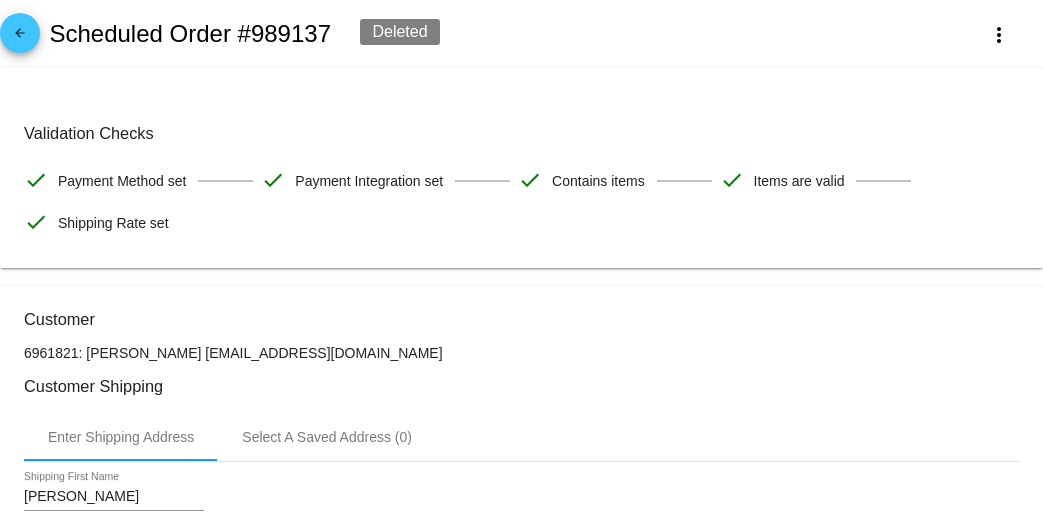 click on "arrow_back" 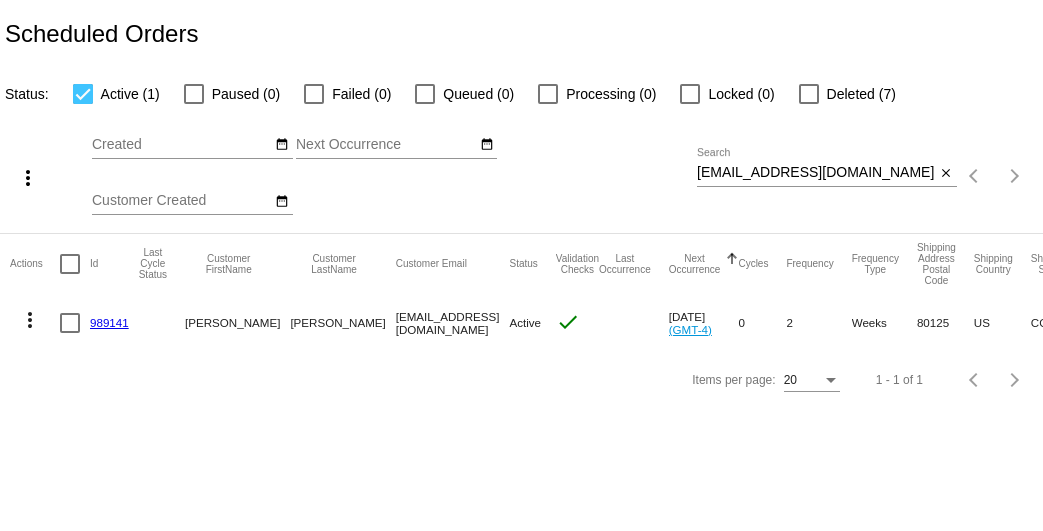 click on "989141" 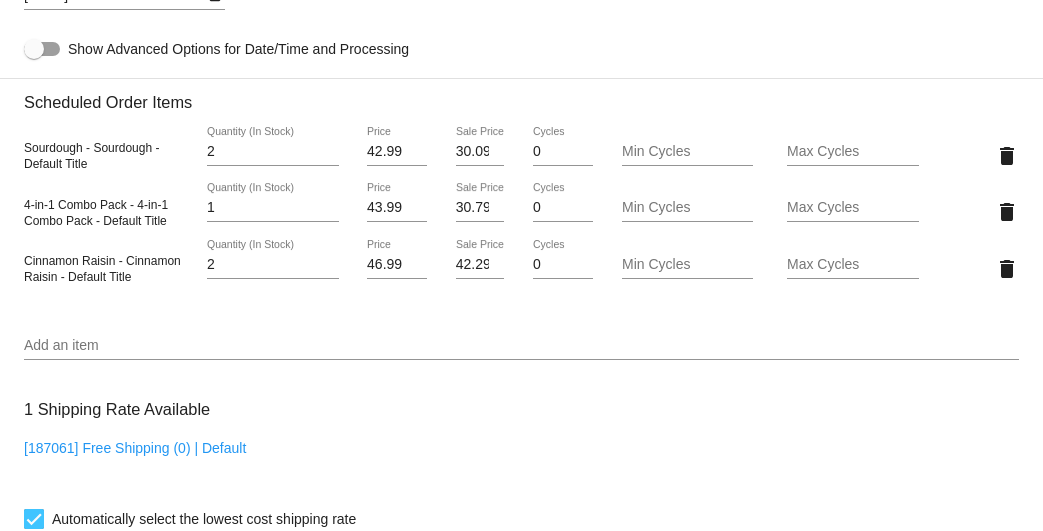 scroll, scrollTop: 1504, scrollLeft: 0, axis: vertical 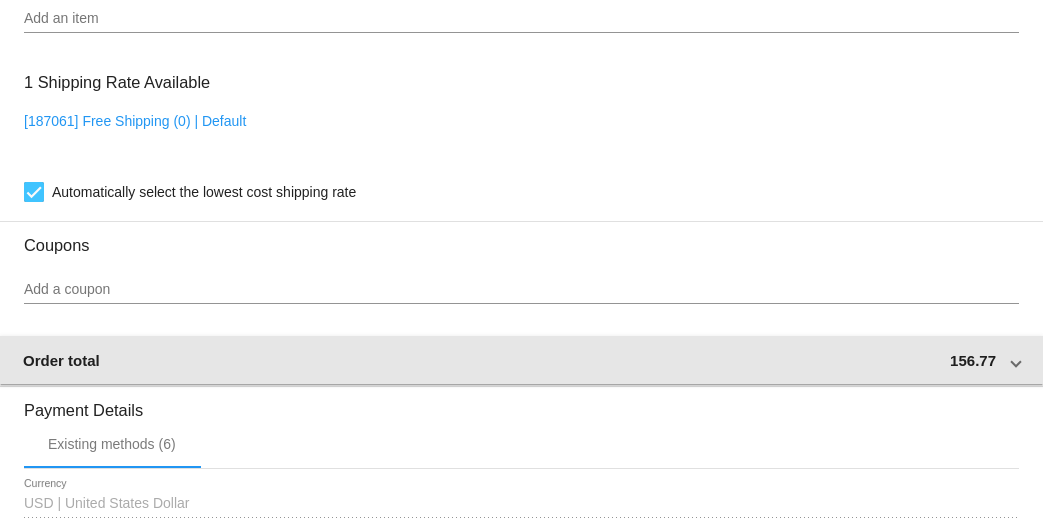 click on "Order total
156.77" at bounding box center (517, 360) 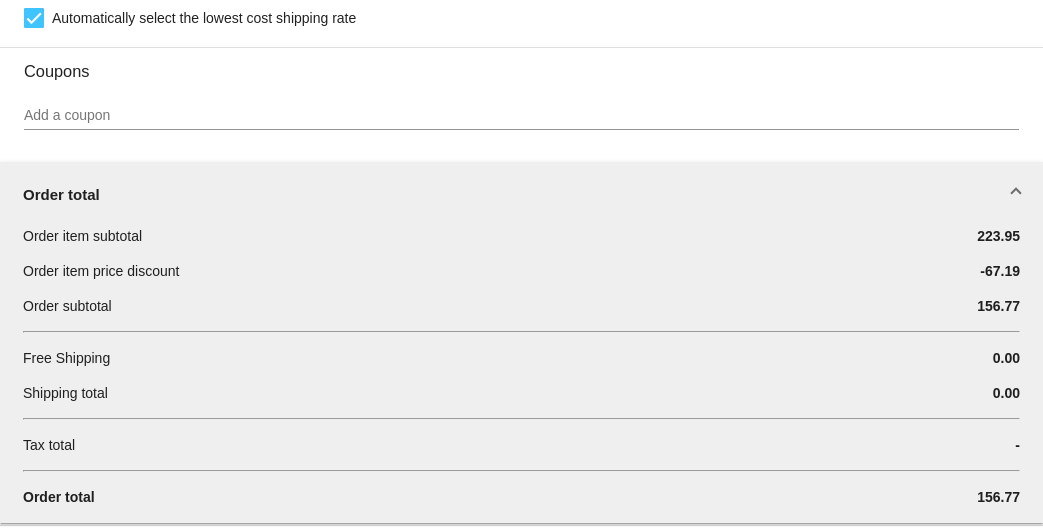 scroll, scrollTop: 1680, scrollLeft: 0, axis: vertical 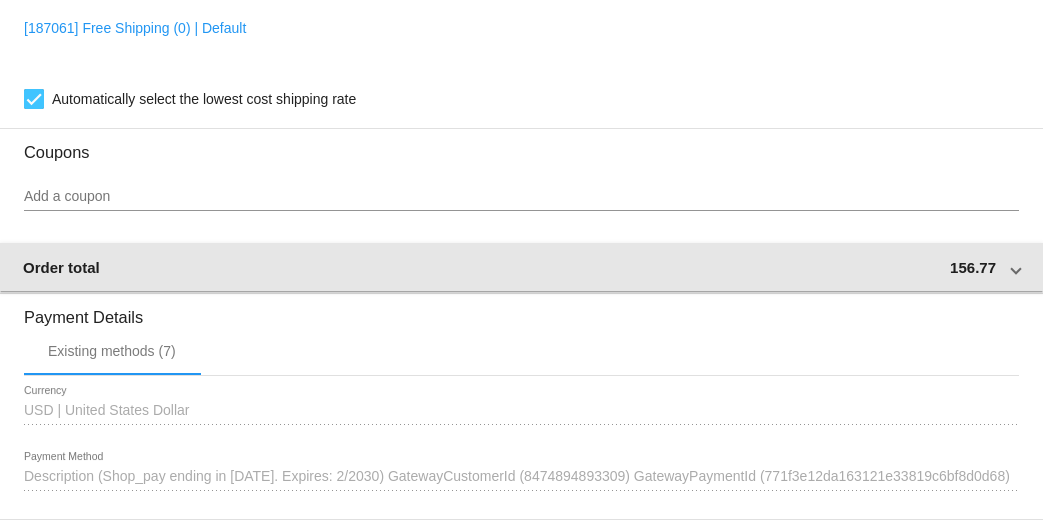 click on "Order total
156.77" at bounding box center (517, 267) 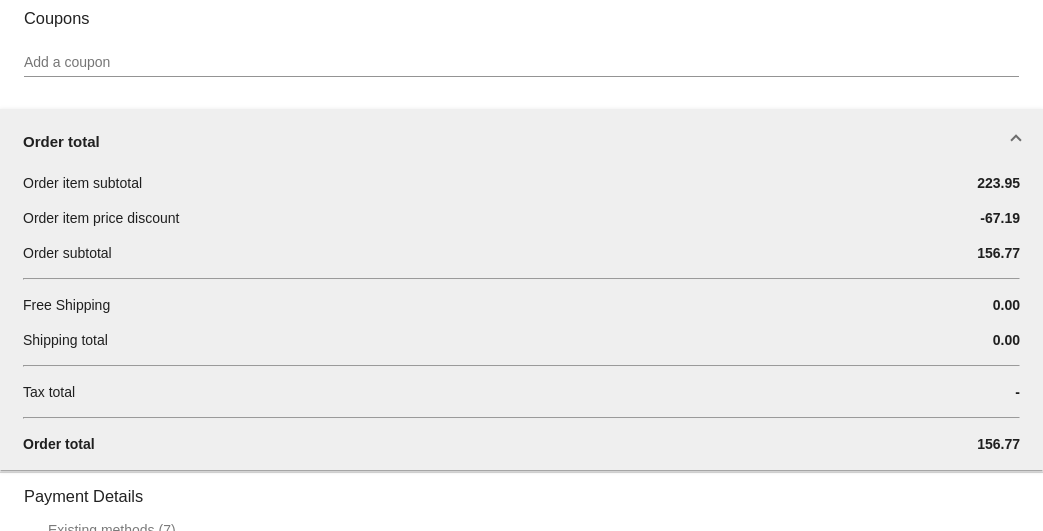 scroll, scrollTop: 1765, scrollLeft: 0, axis: vertical 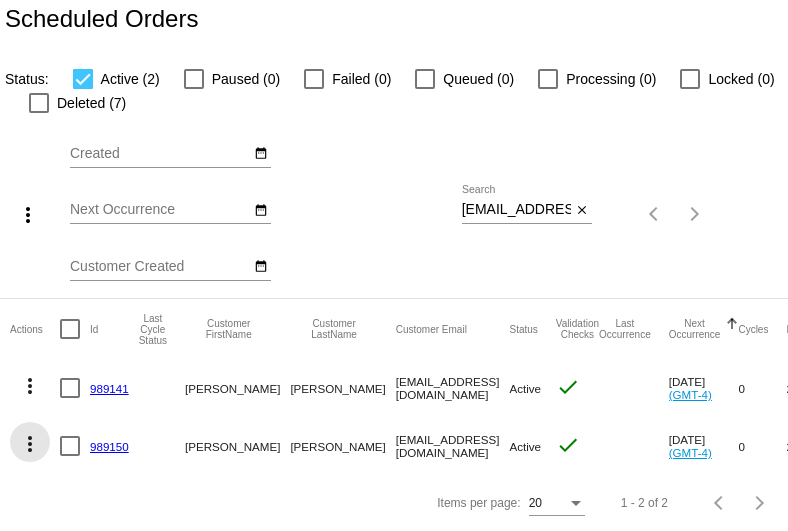 click on "more_vert" 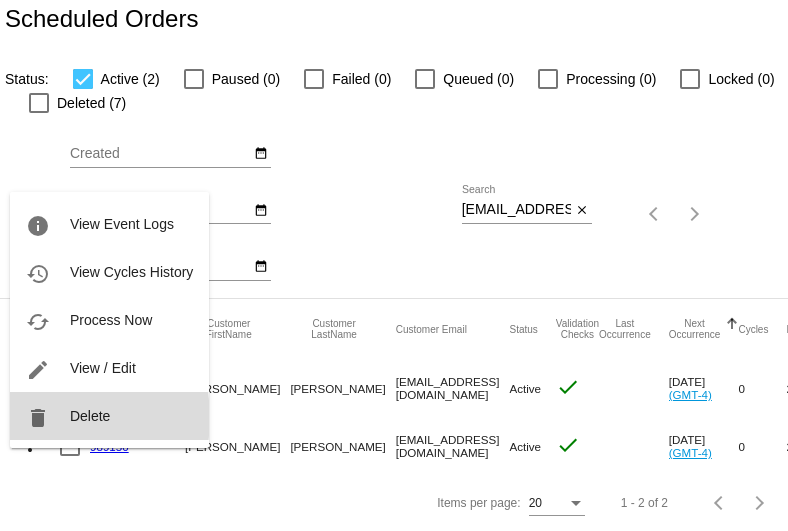 drag, startPoint x: 124, startPoint y: 474, endPoint x: 47, endPoint y: 419, distance: 94.62558 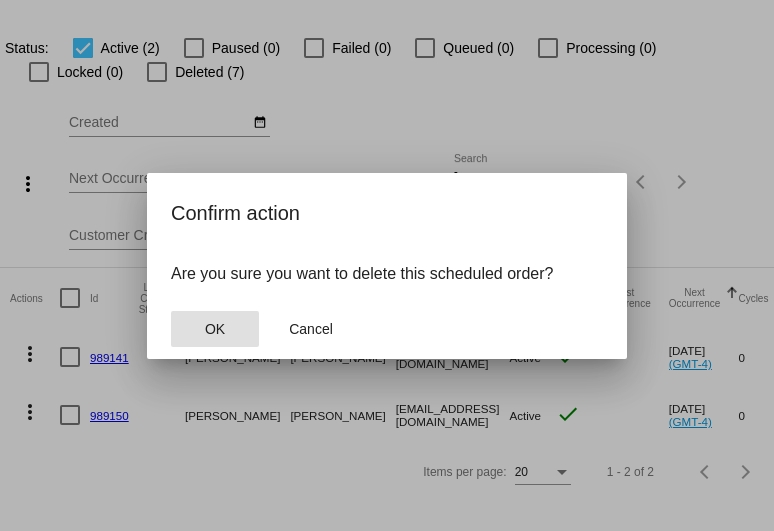 click on "OK" 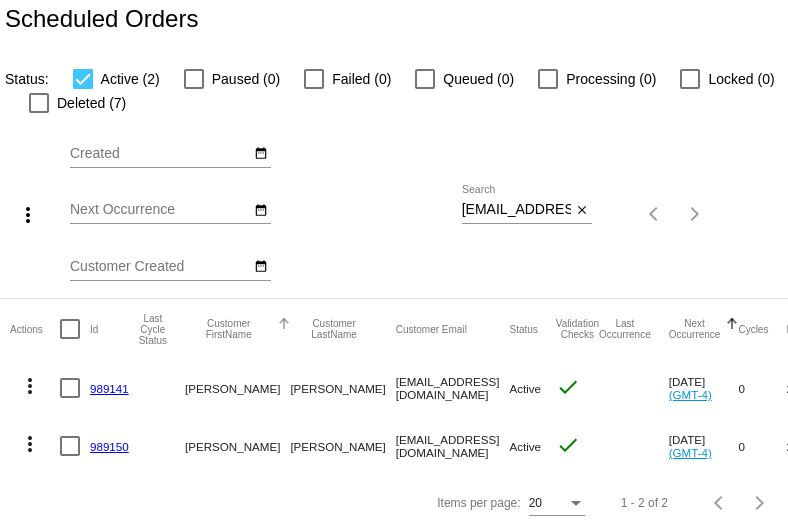 scroll, scrollTop: 0, scrollLeft: 0, axis: both 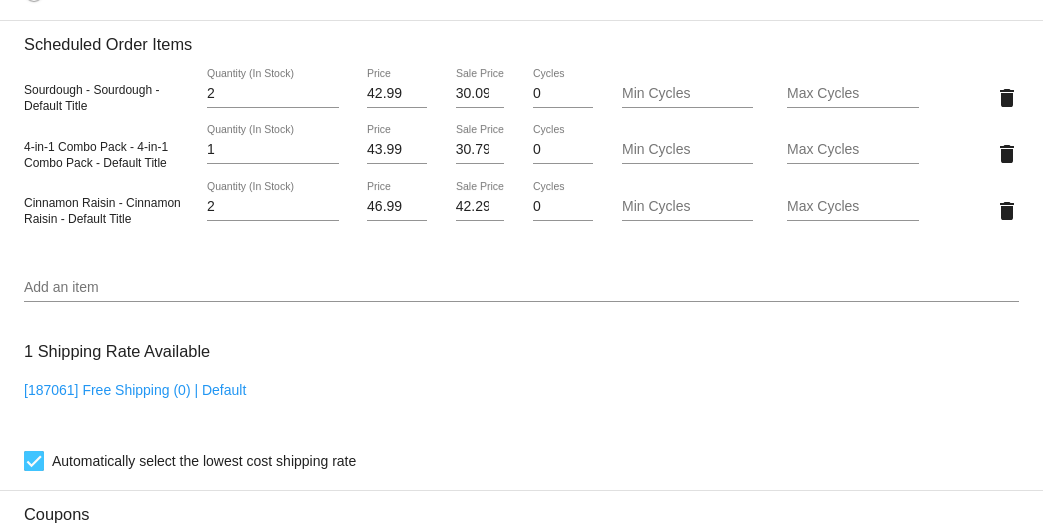 drag, startPoint x: 195, startPoint y: 277, endPoint x: 120, endPoint y: 269, distance: 75.42546 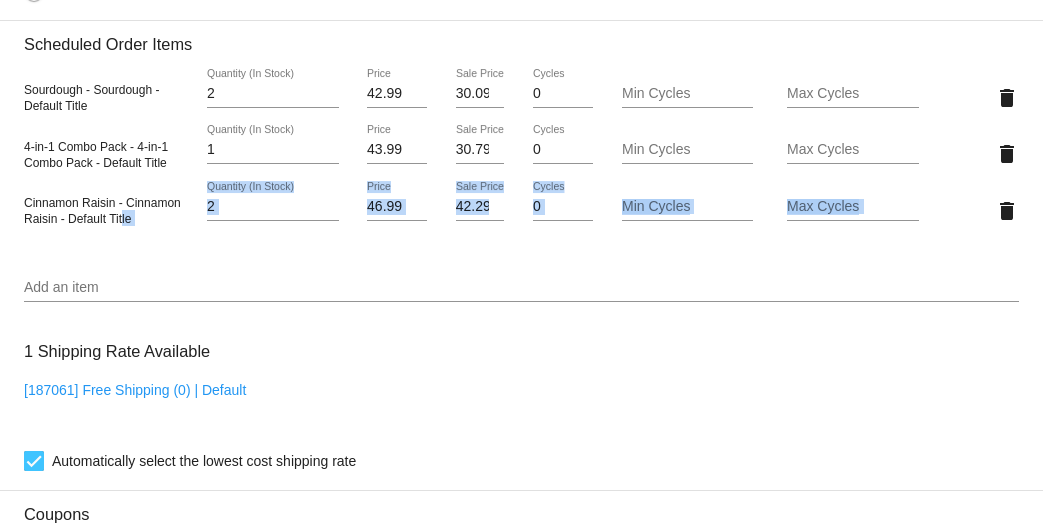 scroll, scrollTop: 1193, scrollLeft: 0, axis: vertical 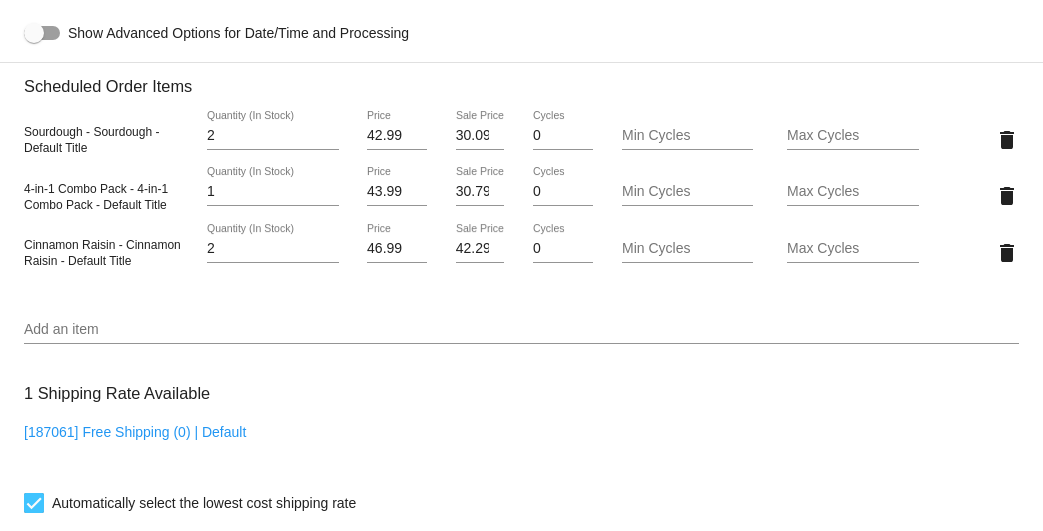 click on "[187061] Free Shipping (0) | Default" 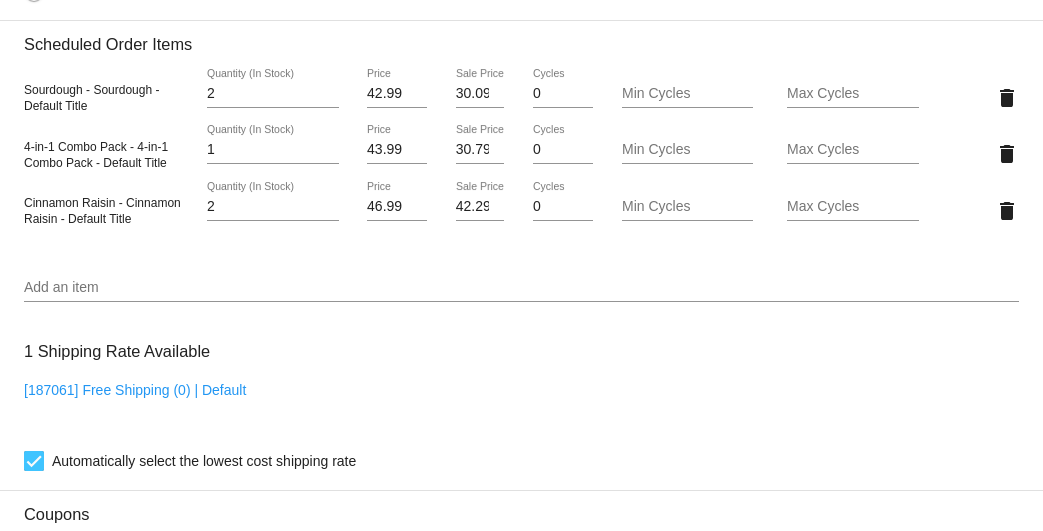 scroll, scrollTop: 1091, scrollLeft: 0, axis: vertical 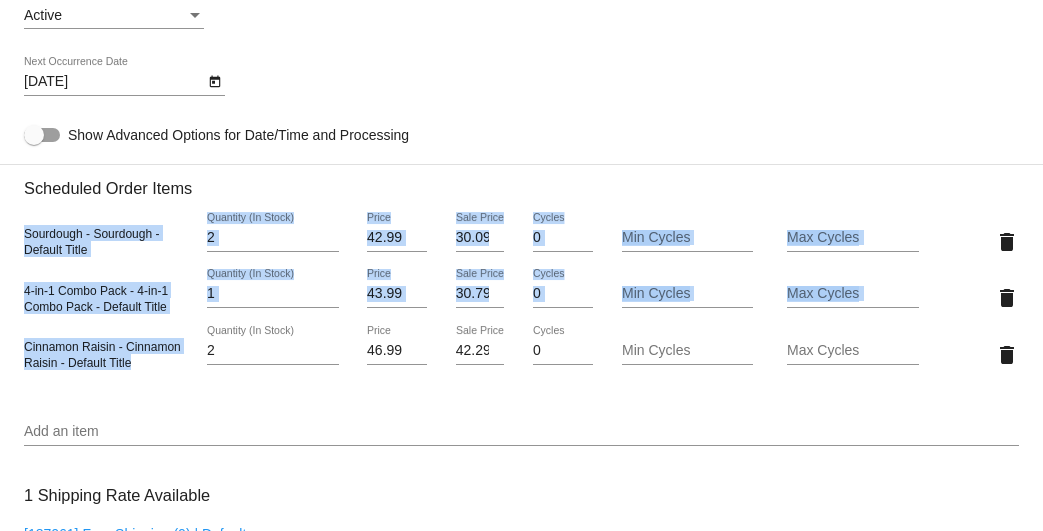 drag, startPoint x: 147, startPoint y: 374, endPoint x: 21, endPoint y: 244, distance: 181.04143 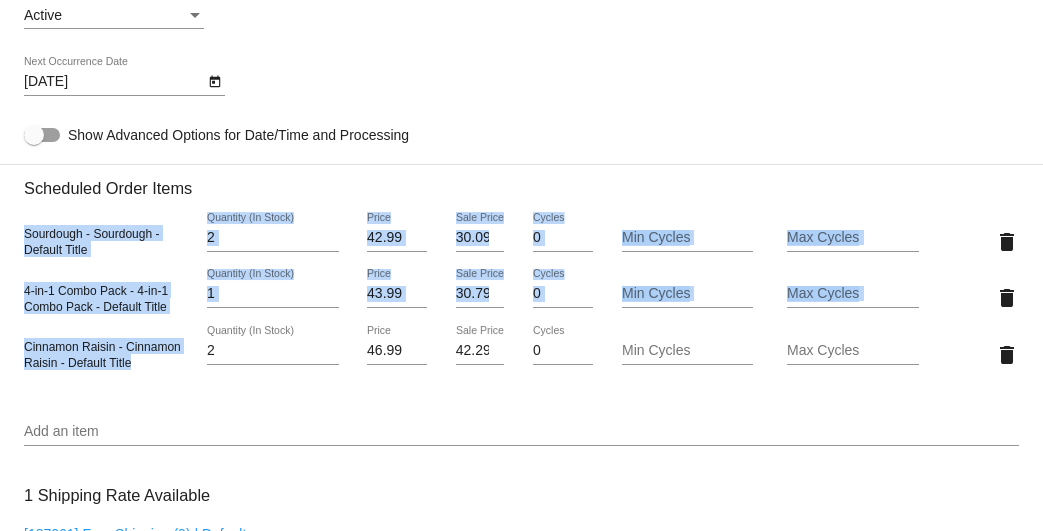 click on "Customer
6961821: [PERSON_NAME]
[EMAIL_ADDRESS][DOMAIN_NAME]
Customer Shipping
Enter Shipping Address Select A Saved Address (0)
[PERSON_NAME]
Shipping First Name
[PERSON_NAME]
Shipping Last Name
[GEOGRAPHIC_DATA] | [GEOGRAPHIC_DATA]
Shipping Country
[STREET_ADDRESS]
[STREET_ADDRESS]
[GEOGRAPHIC_DATA]
CO | [US_STATE]
Shipping State
80125
Shipping Postcode
Scheduled Order Details
Frequency:
Every 2 weeks
Active
Status
2" 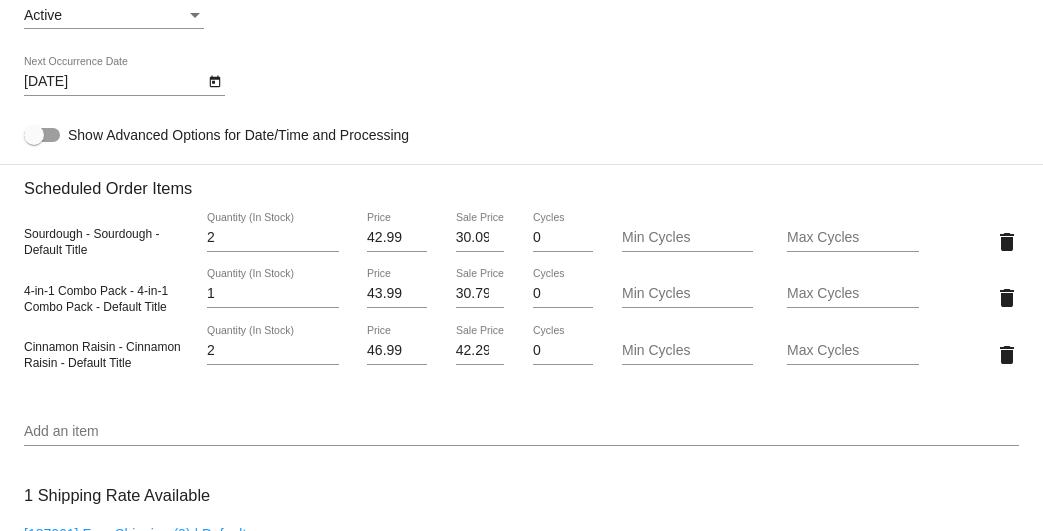 click on "Add an item" 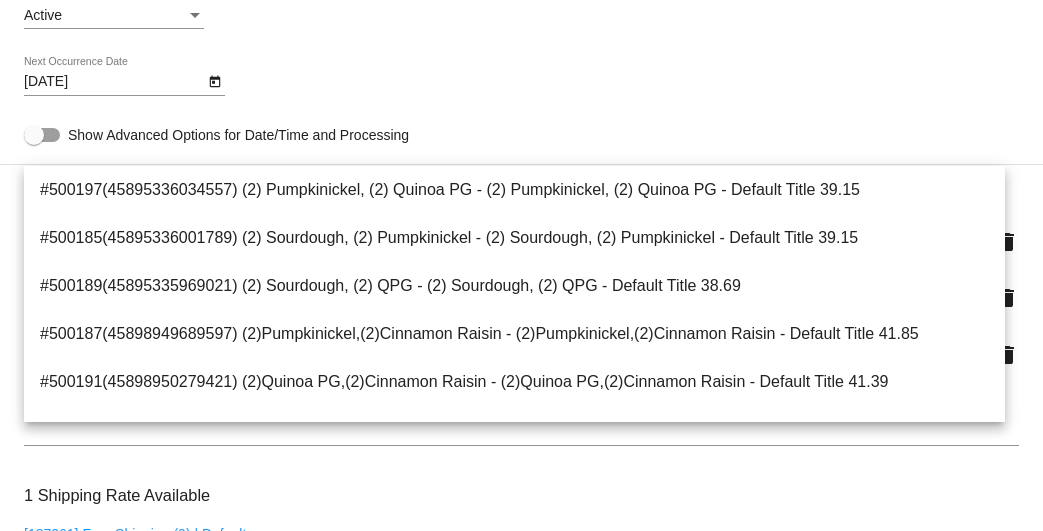 click on "[DATE]
Next Occurrence Date" 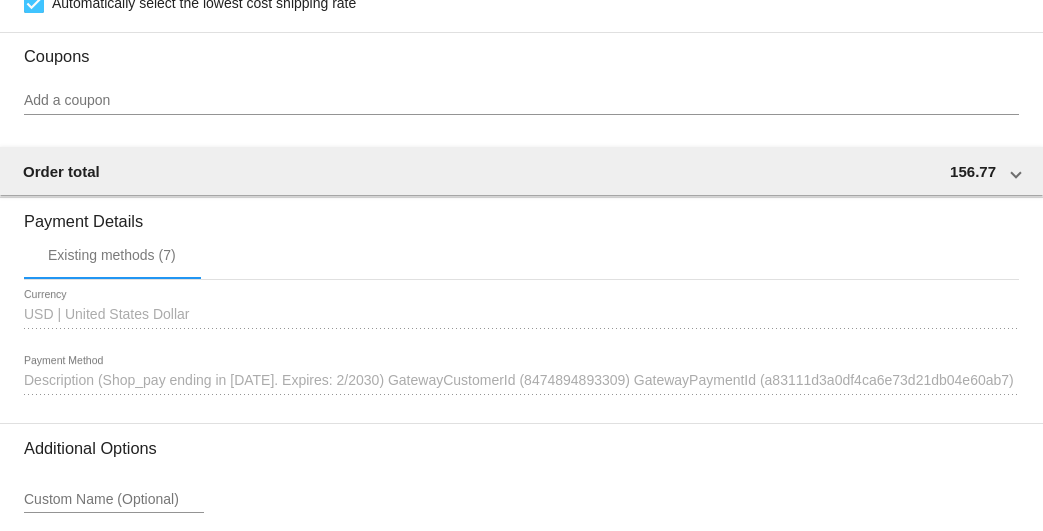 scroll, scrollTop: 1695, scrollLeft: 0, axis: vertical 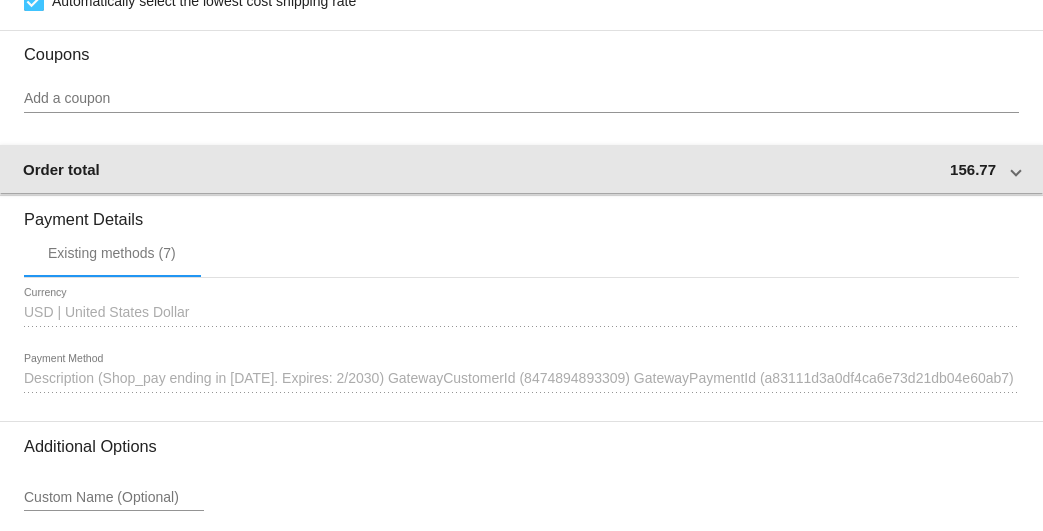 click on "Order total
156.77" at bounding box center [521, 169] 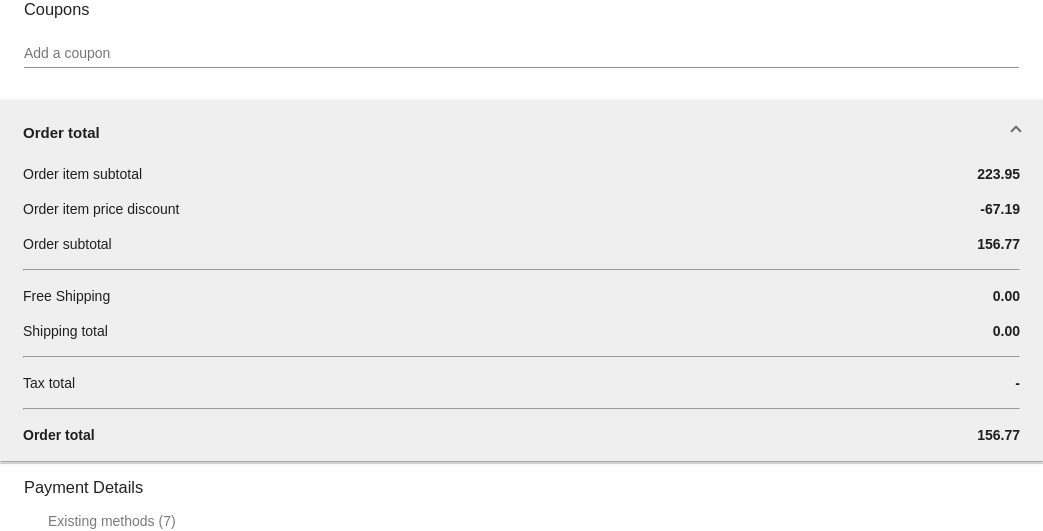 scroll, scrollTop: 1738, scrollLeft: 0, axis: vertical 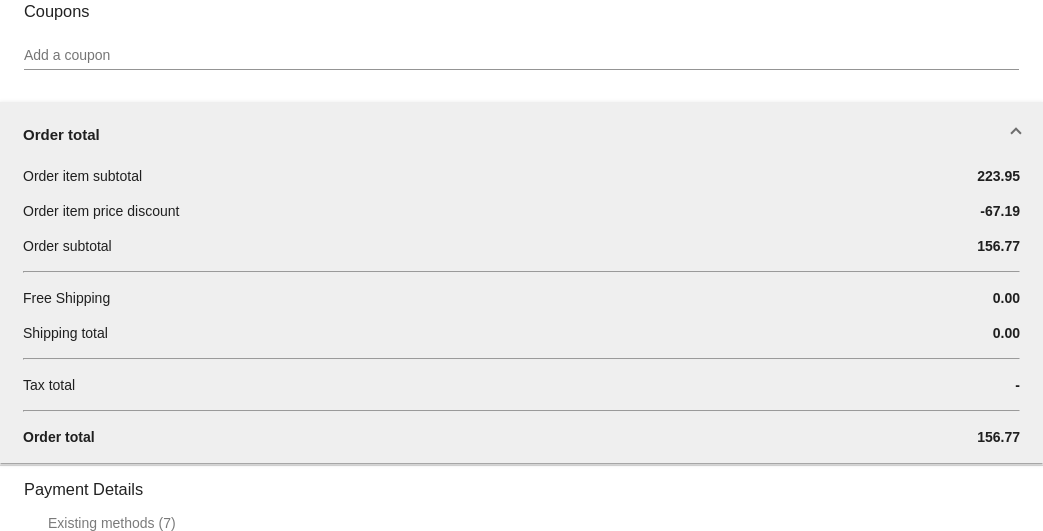 drag, startPoint x: 1011, startPoint y: 229, endPoint x: 961, endPoint y: 229, distance: 50 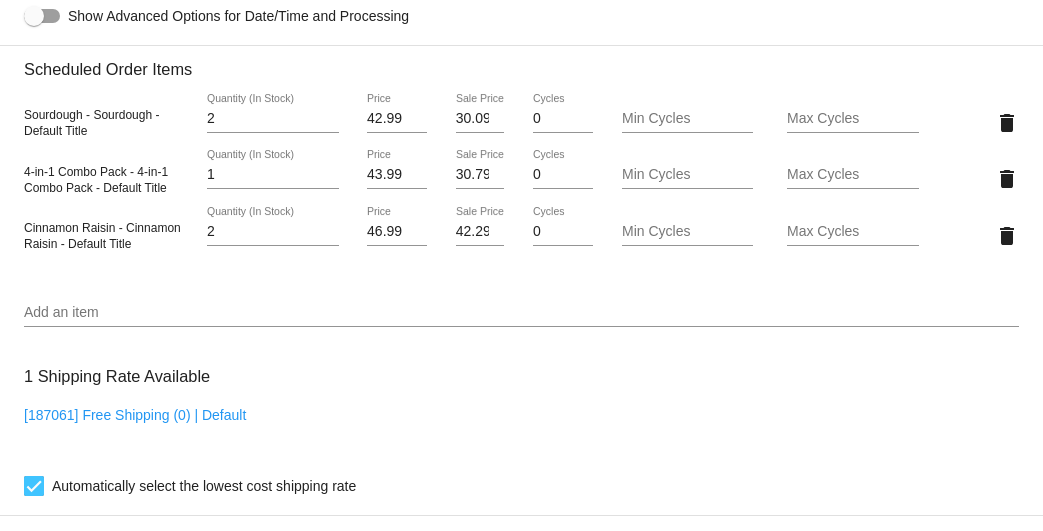 scroll, scrollTop: 1210, scrollLeft: 0, axis: vertical 